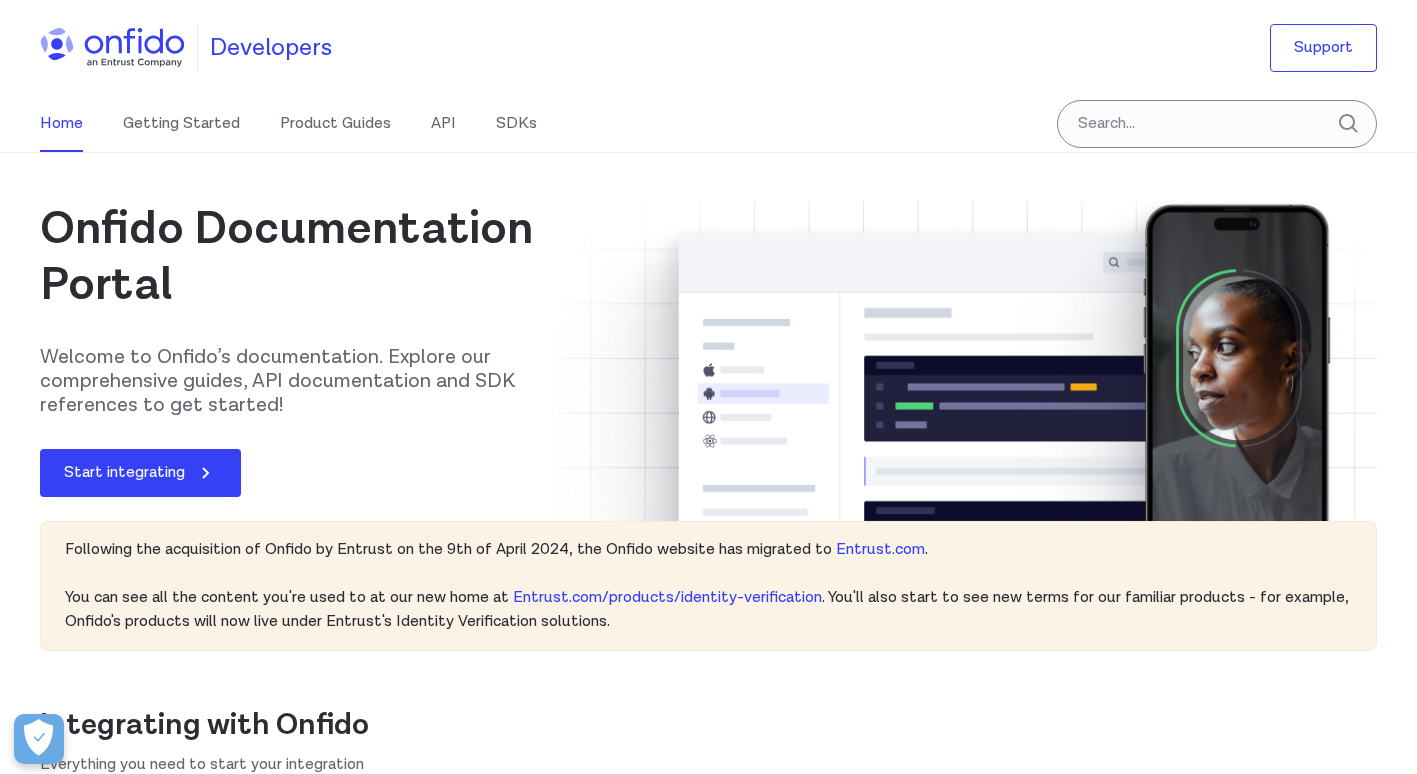 scroll, scrollTop: 0, scrollLeft: 0, axis: both 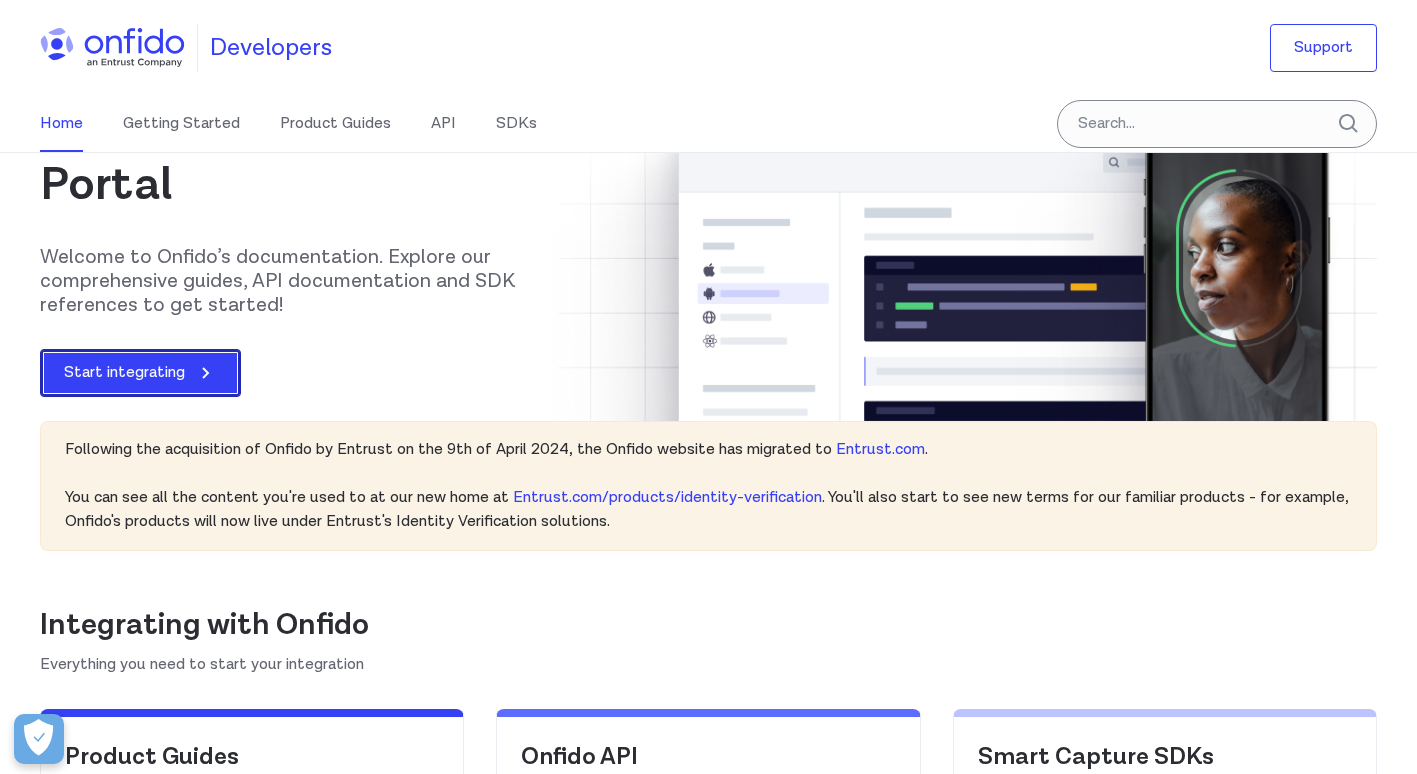 click on "Start integrating" at bounding box center (140, 373) 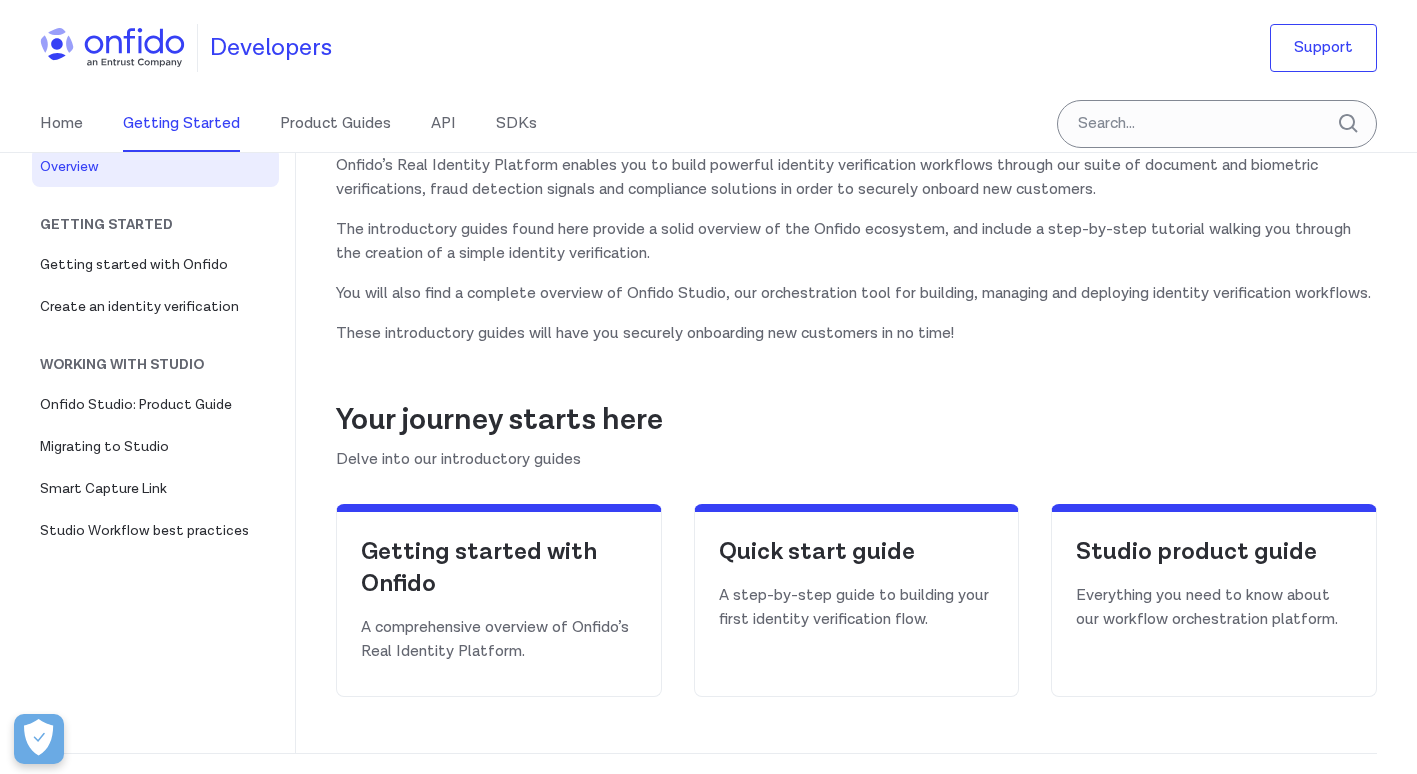 scroll, scrollTop: 0, scrollLeft: 0, axis: both 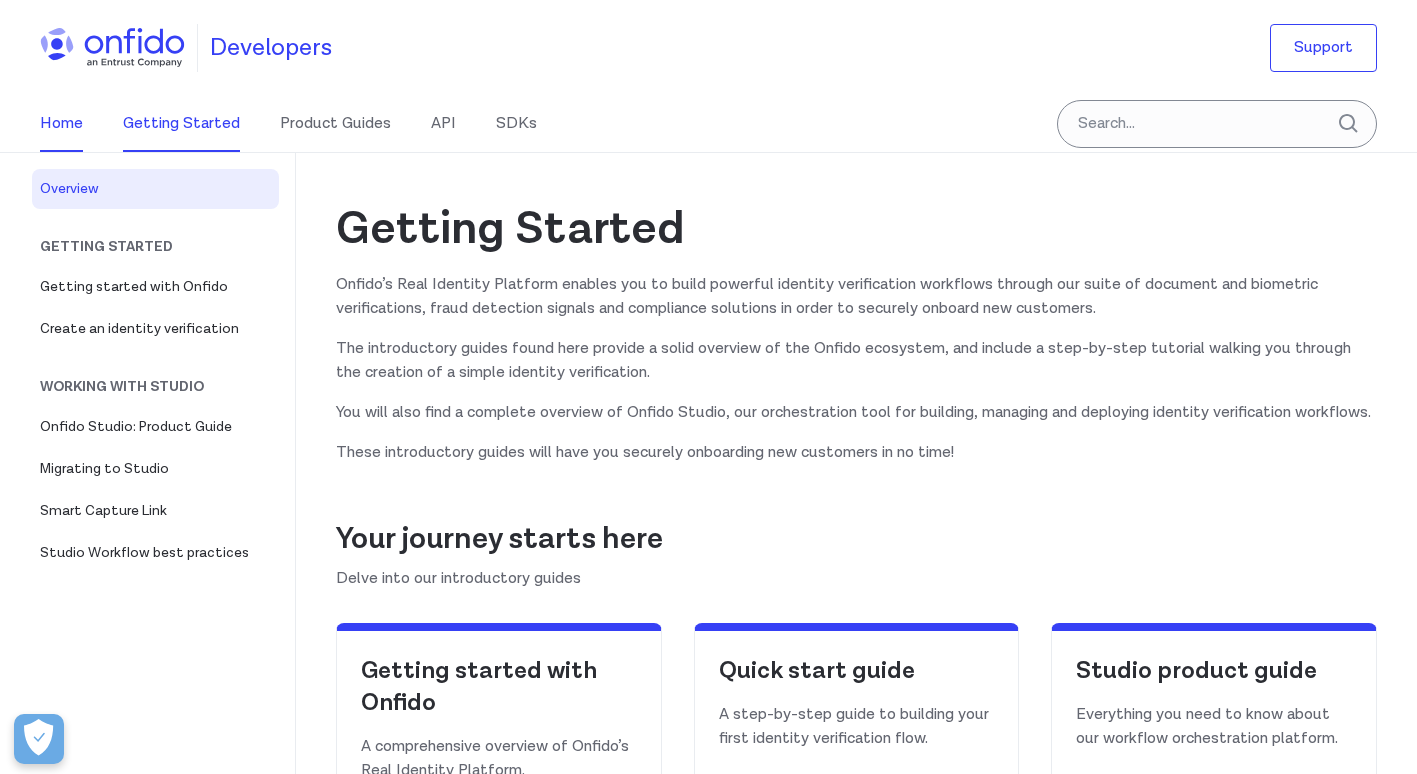 click on "Home" at bounding box center [61, 124] 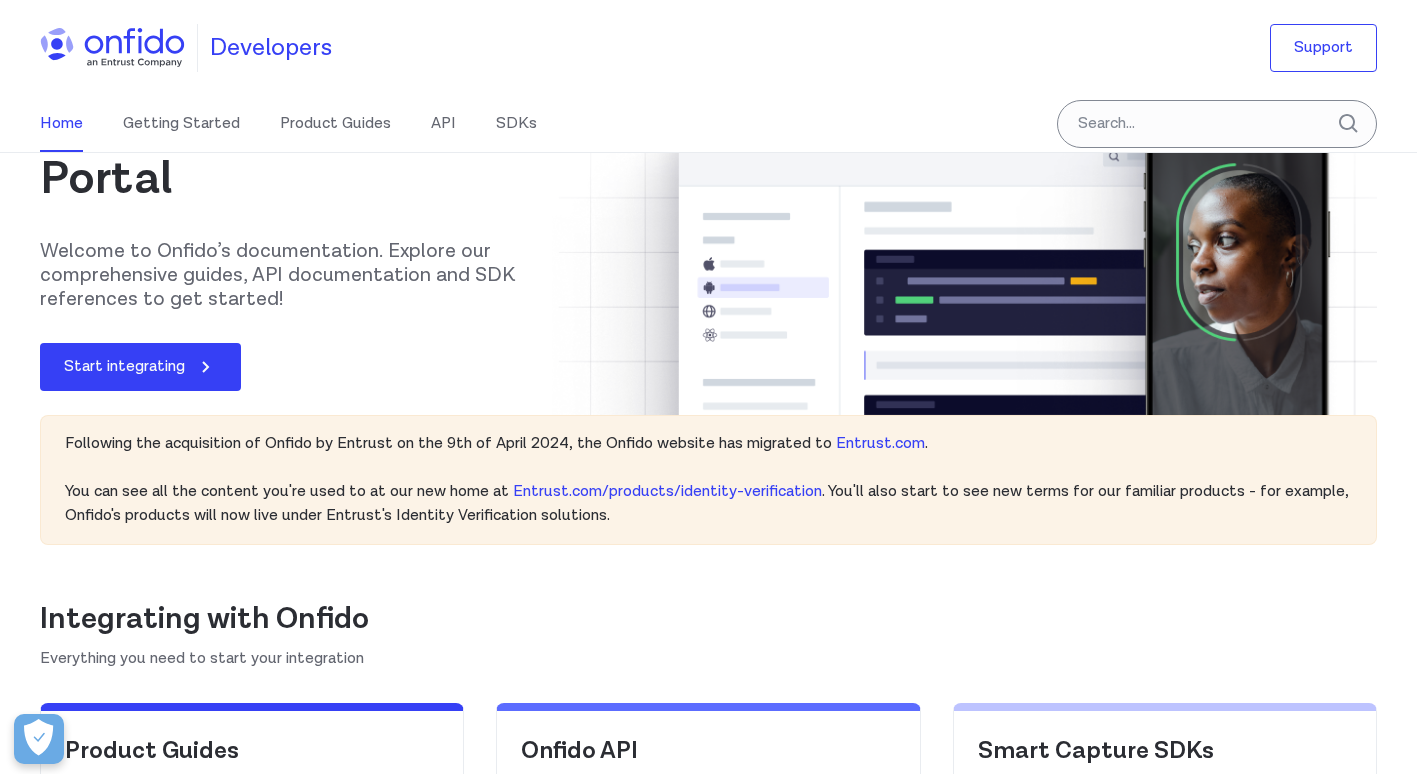 scroll, scrollTop: 0, scrollLeft: 0, axis: both 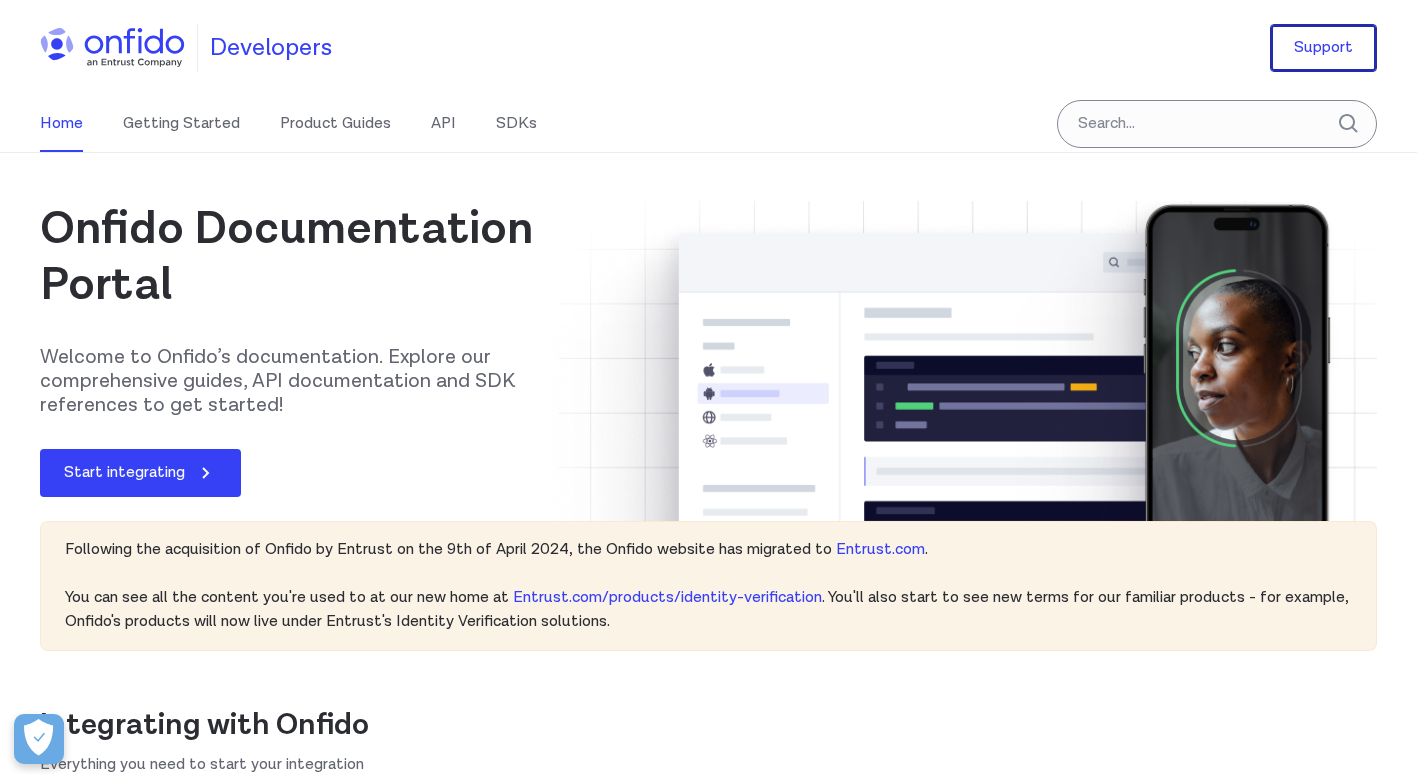 click on "Support" at bounding box center [1323, 48] 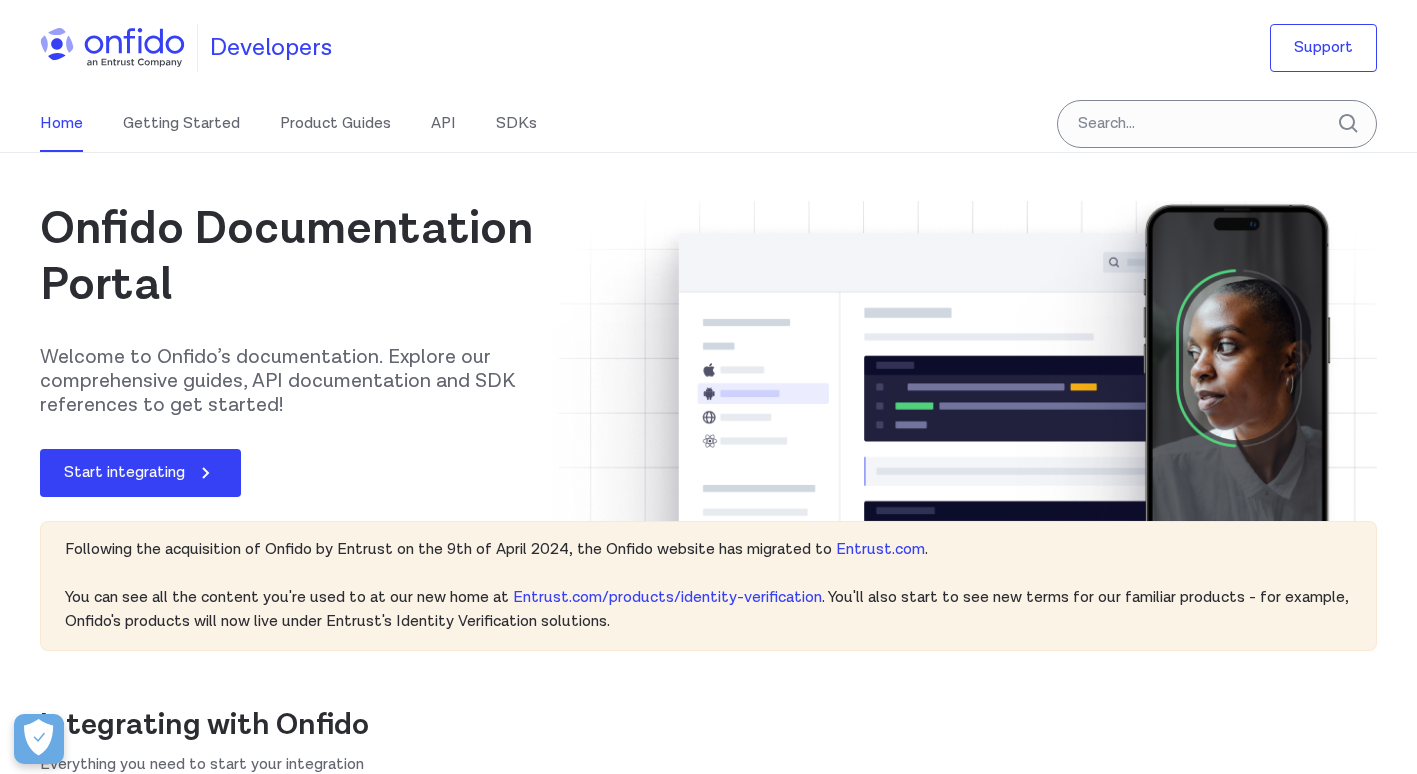 scroll, scrollTop: 0, scrollLeft: 0, axis: both 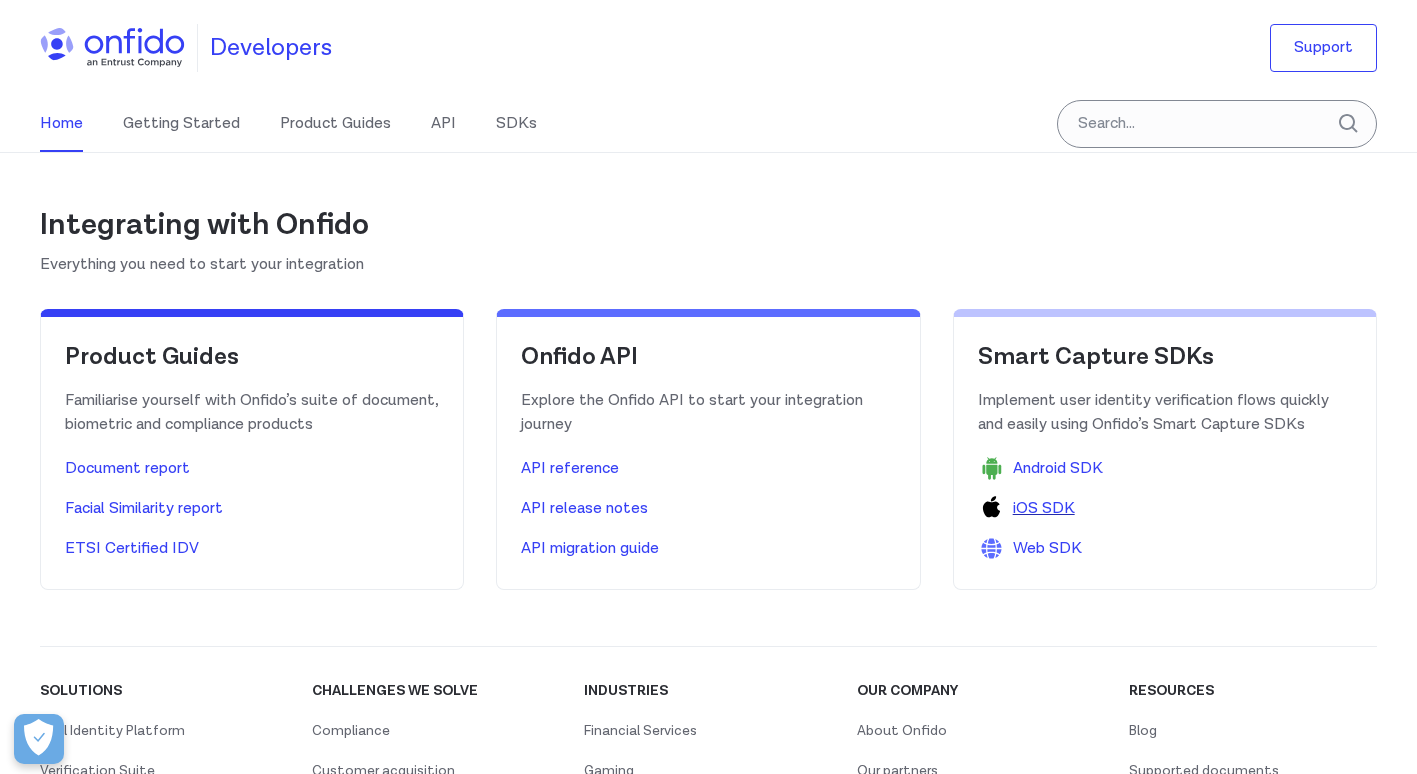 click on "iOS SDK" at bounding box center [1044, 509] 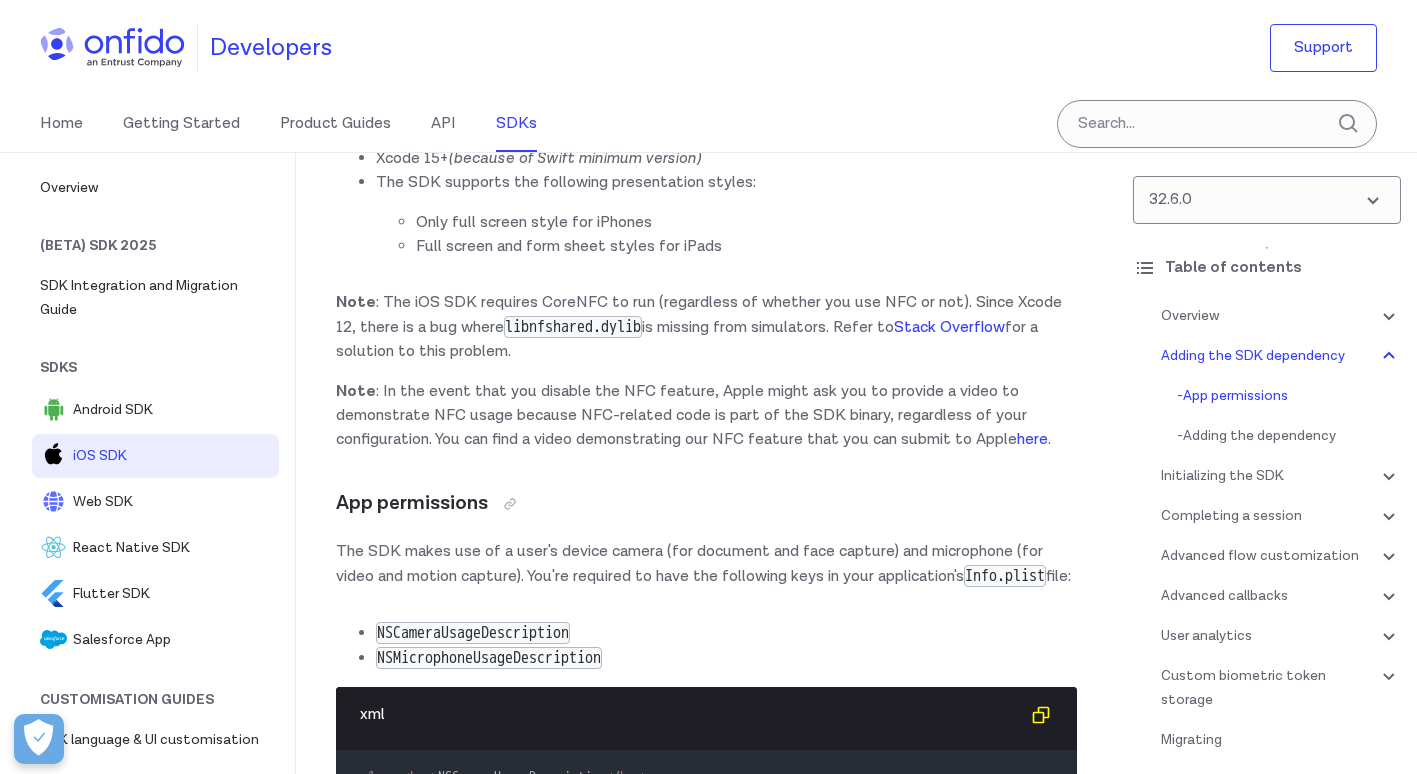 scroll, scrollTop: 1400, scrollLeft: 0, axis: vertical 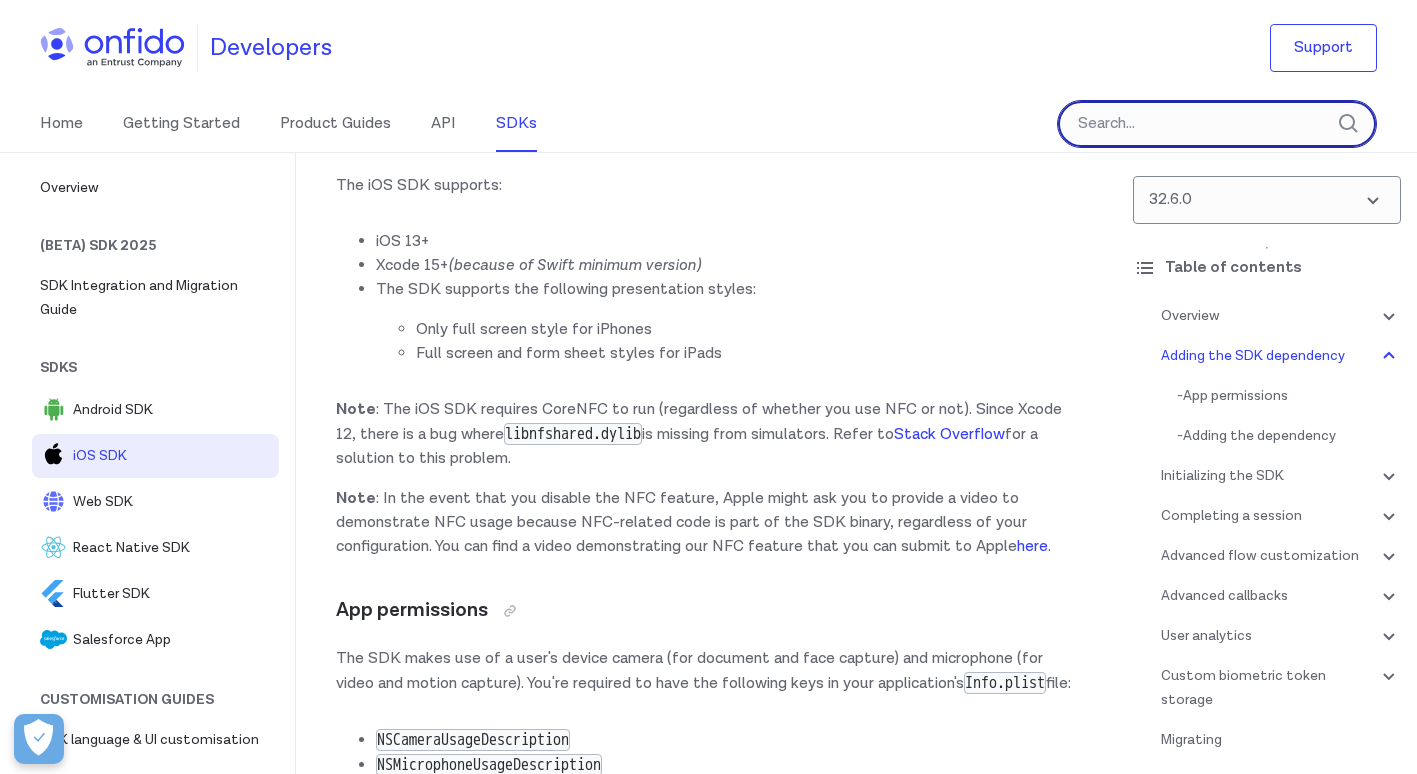 click at bounding box center (1217, 124) 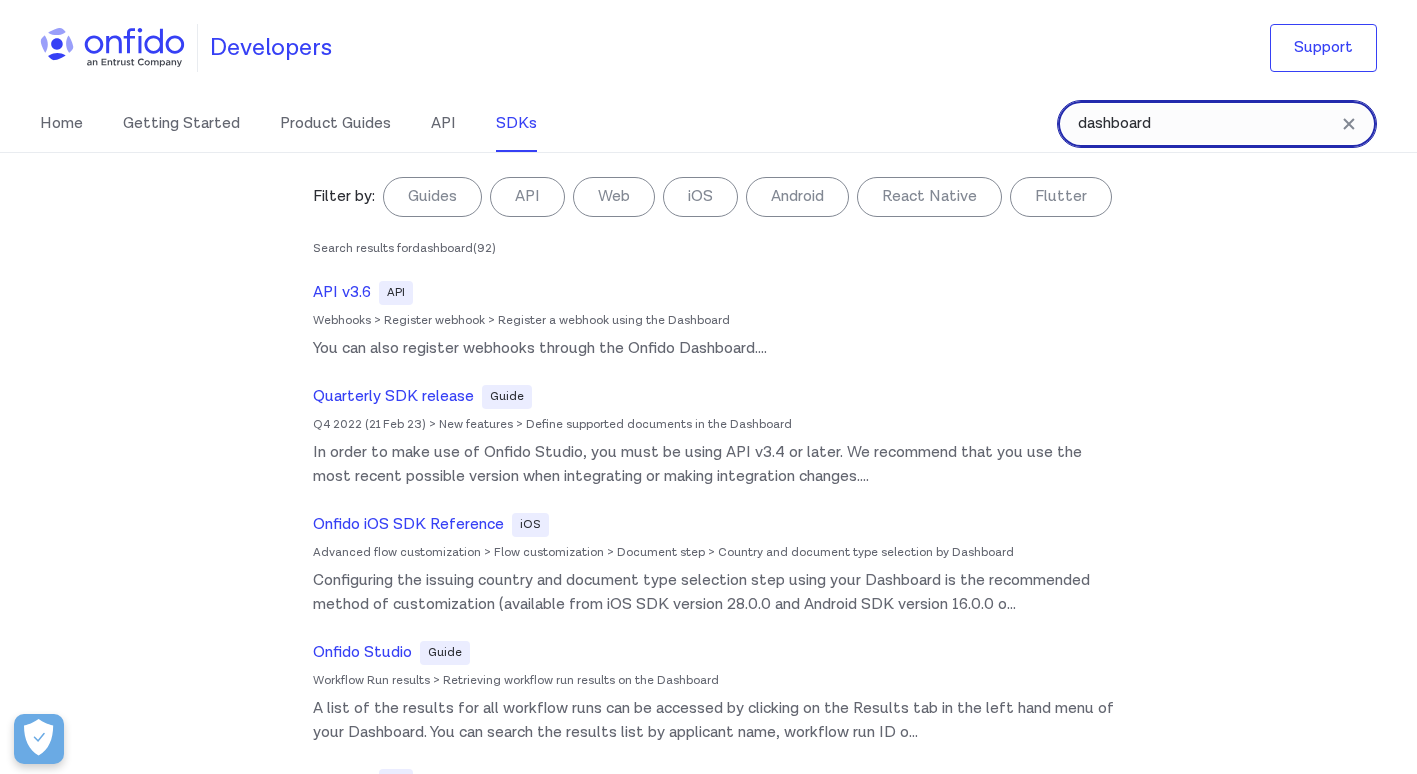type on "dashboard" 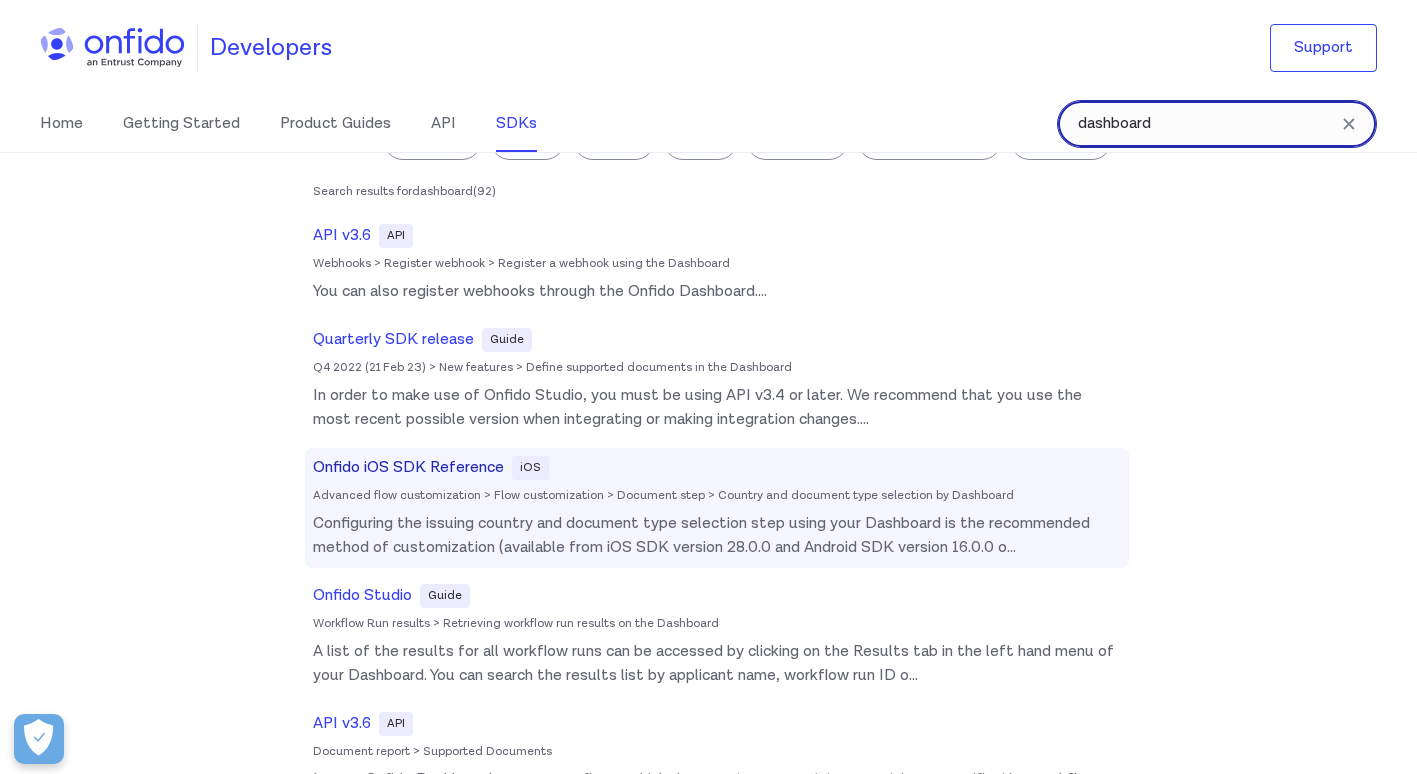 scroll, scrollTop: 100, scrollLeft: 0, axis: vertical 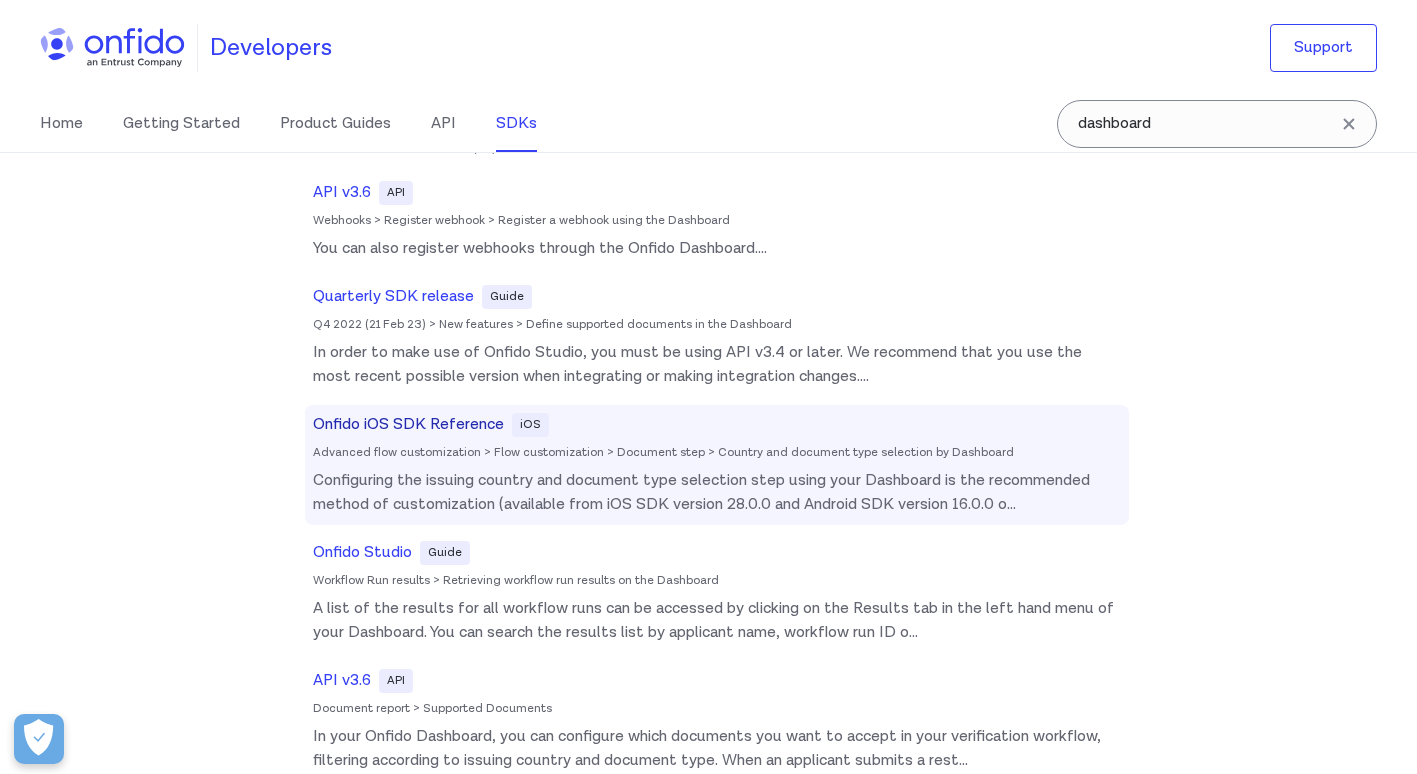 click on "Onfido iOS SDK Reference" at bounding box center (408, 425) 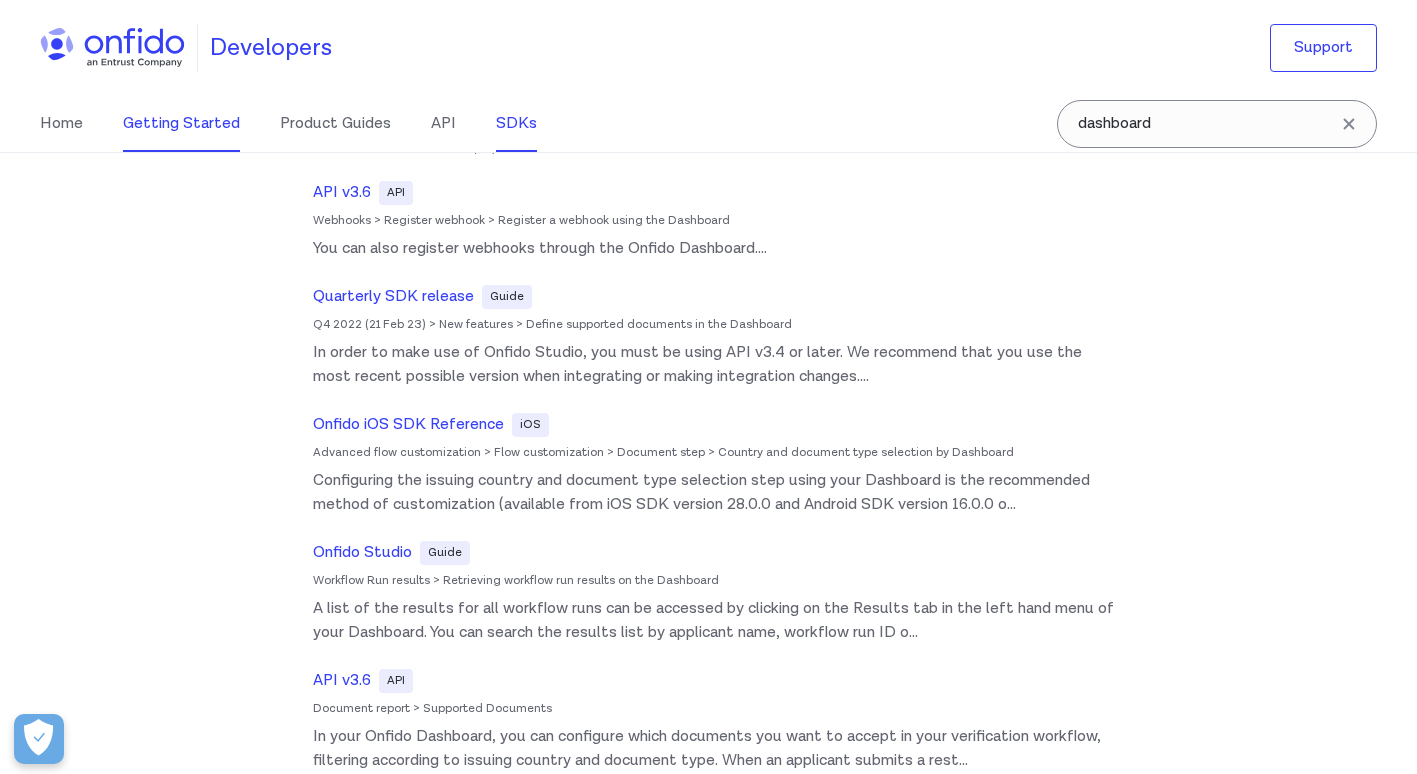 click on "Getting Started" at bounding box center (181, 124) 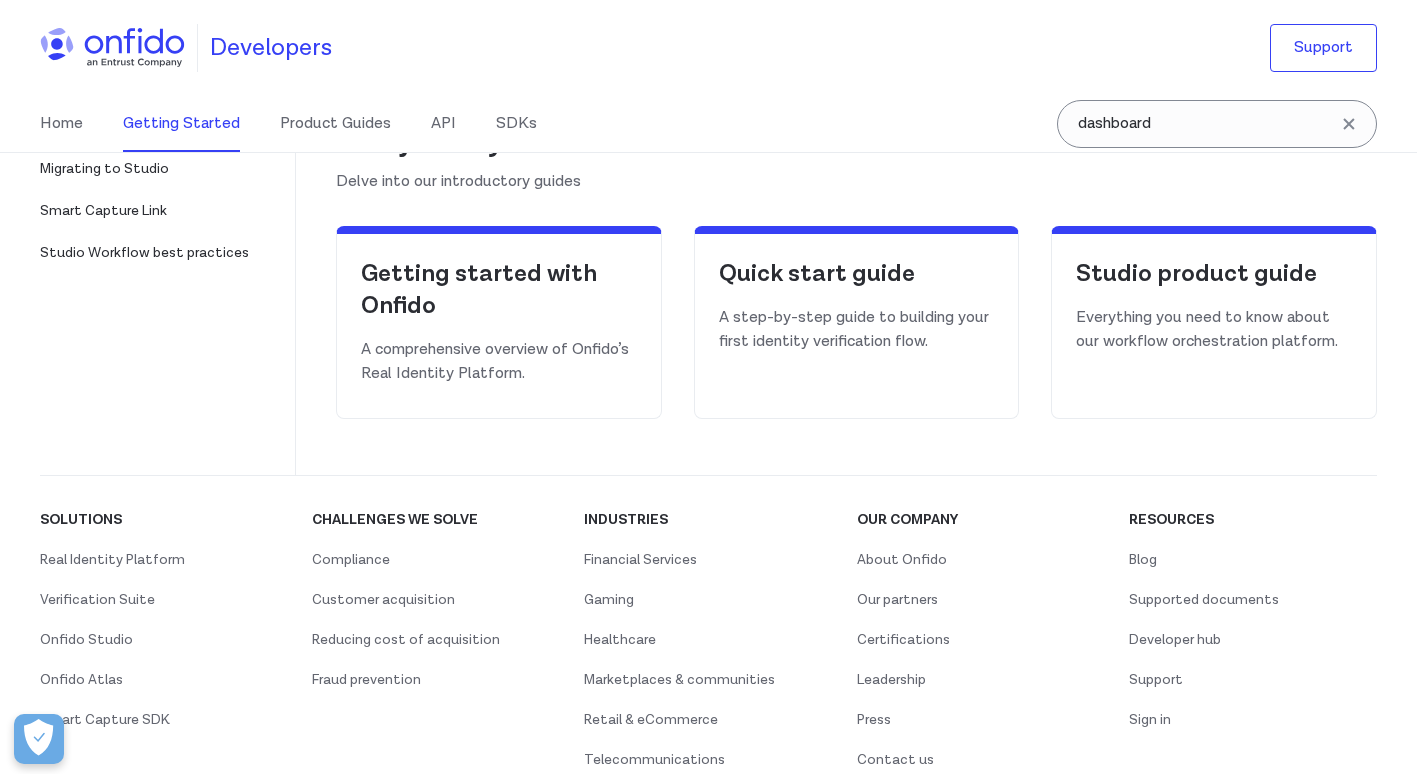 scroll, scrollTop: 400, scrollLeft: 0, axis: vertical 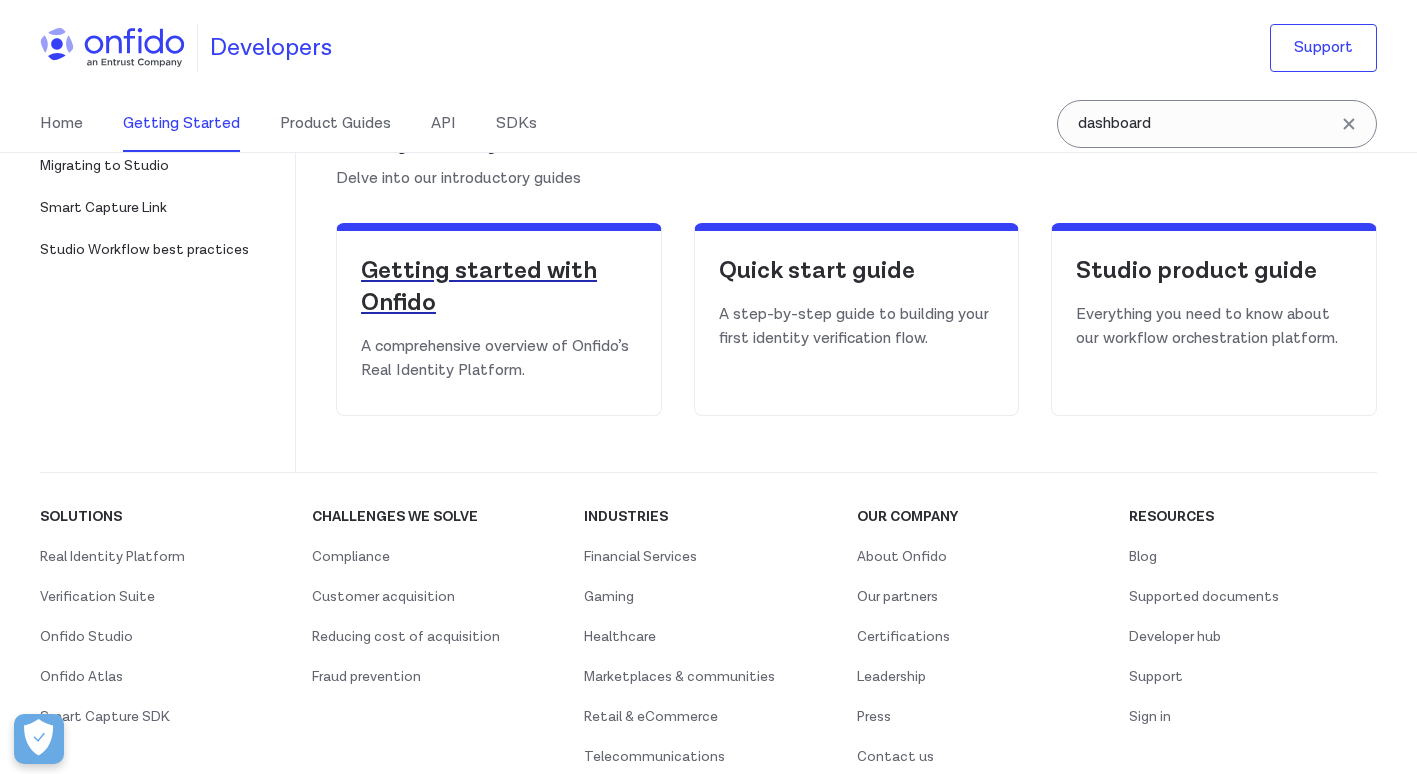 click on "Getting started with Onfido" at bounding box center [499, 287] 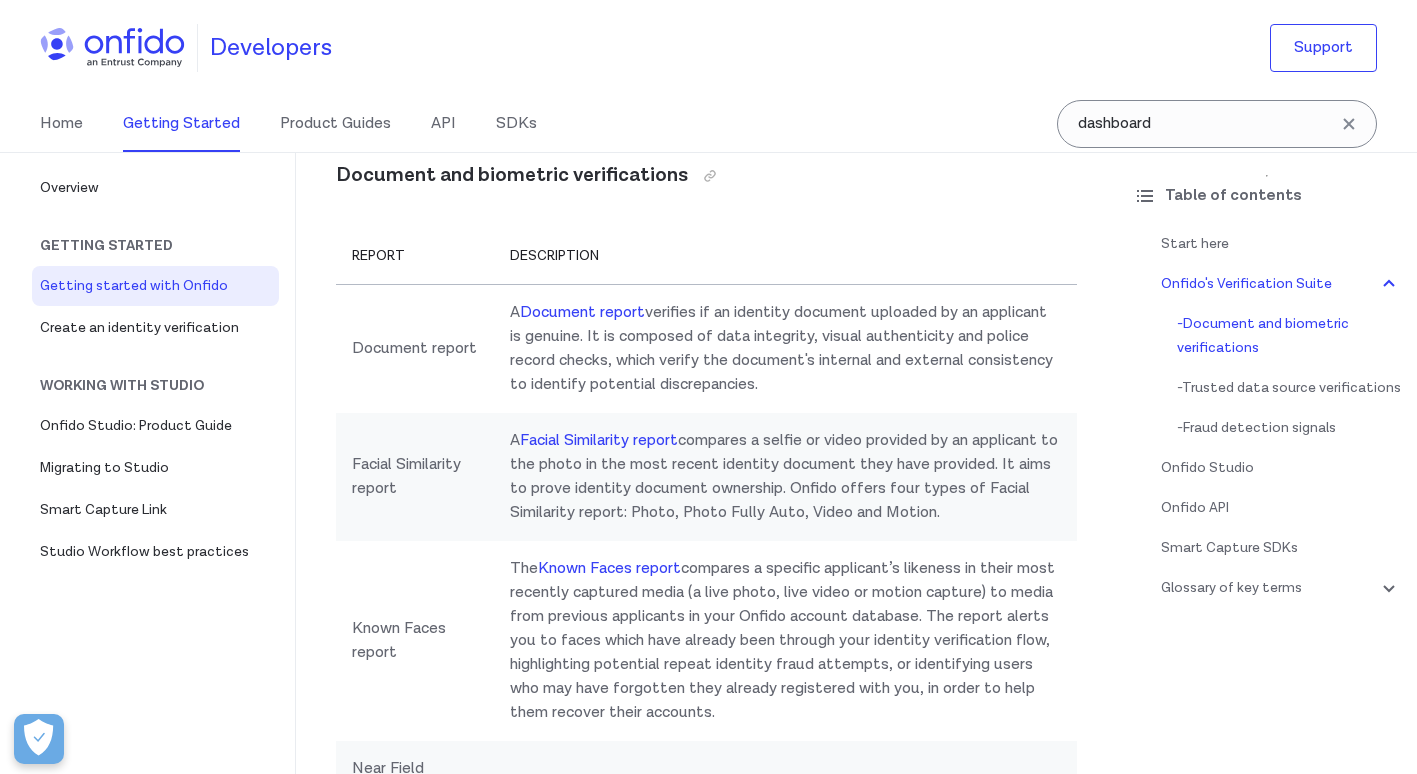 scroll, scrollTop: 700, scrollLeft: 0, axis: vertical 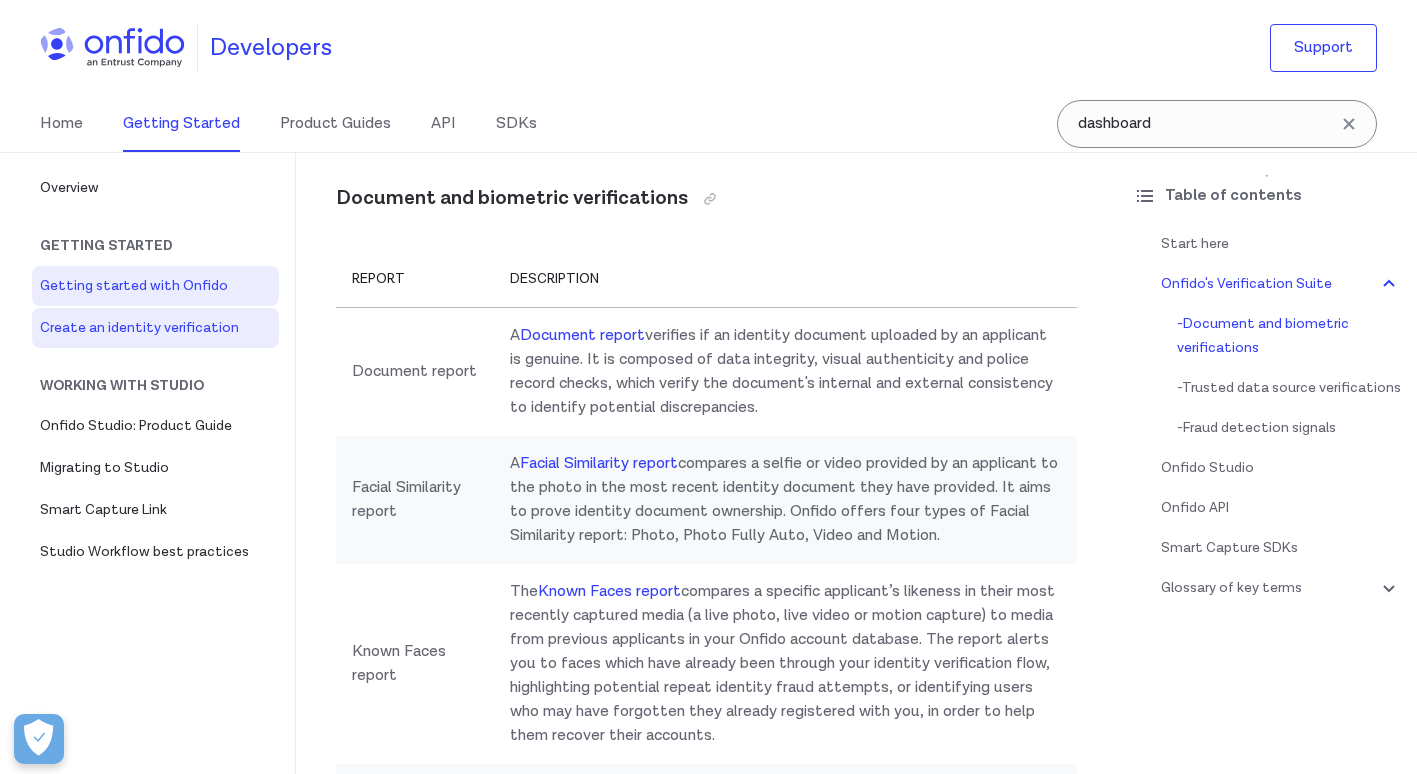 click on "Create an identity verification" at bounding box center [155, 328] 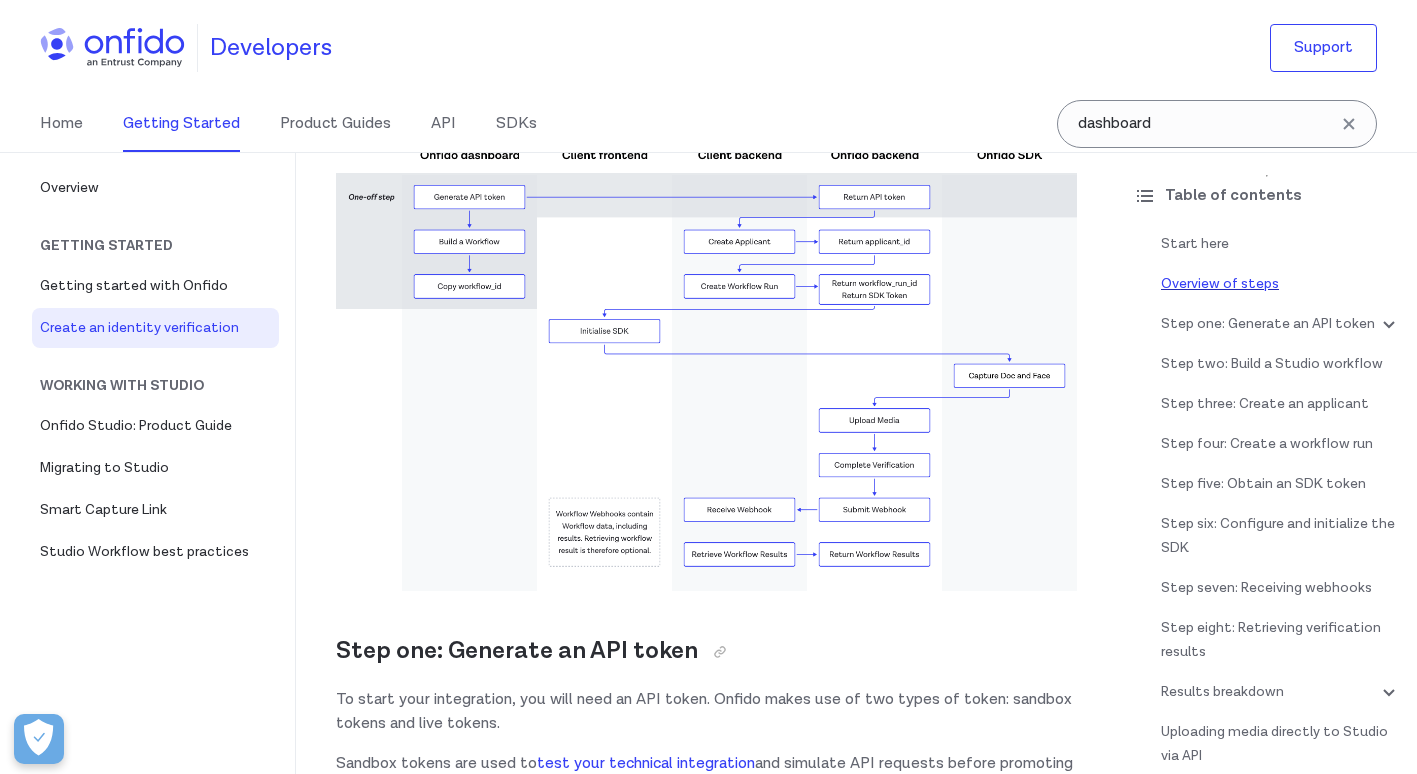 scroll, scrollTop: 0, scrollLeft: 0, axis: both 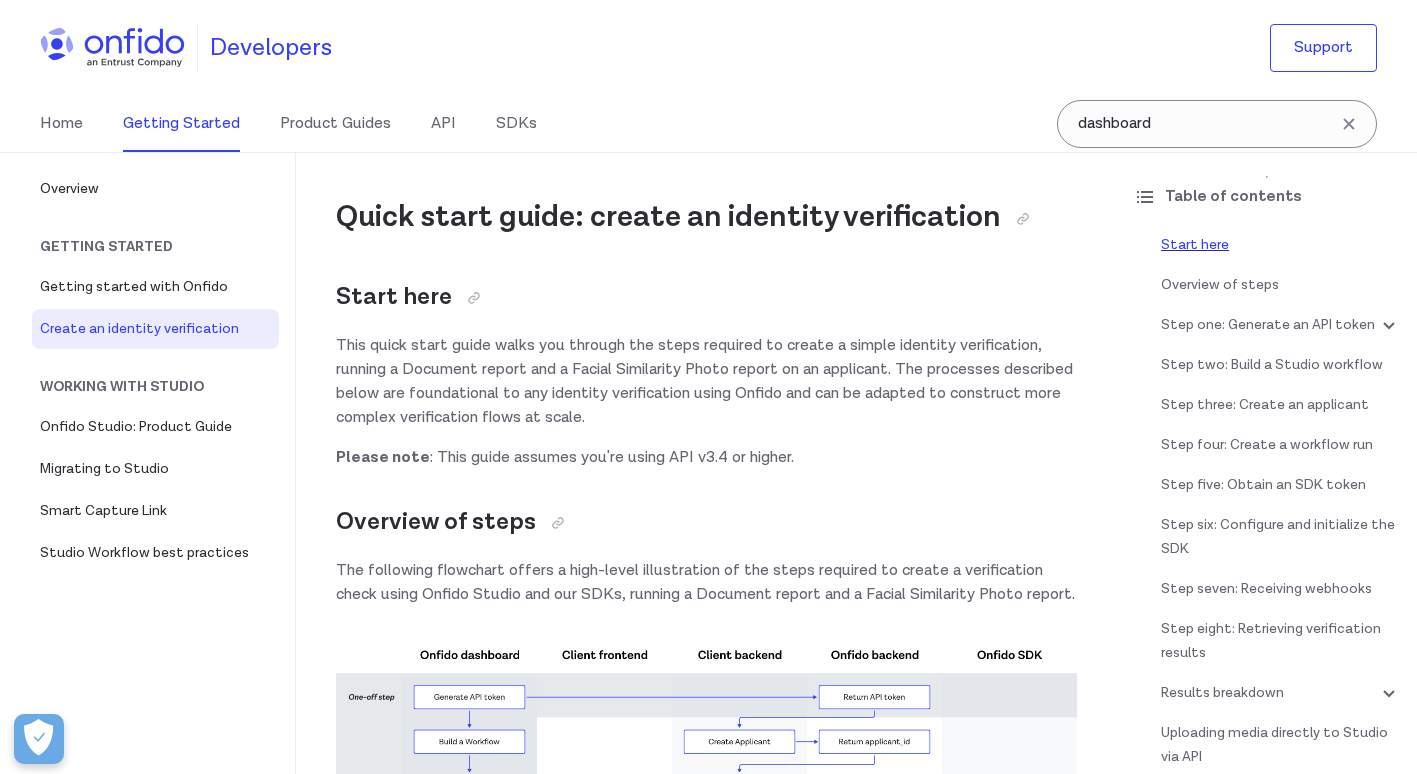 click on "Start here" at bounding box center [1281, 245] 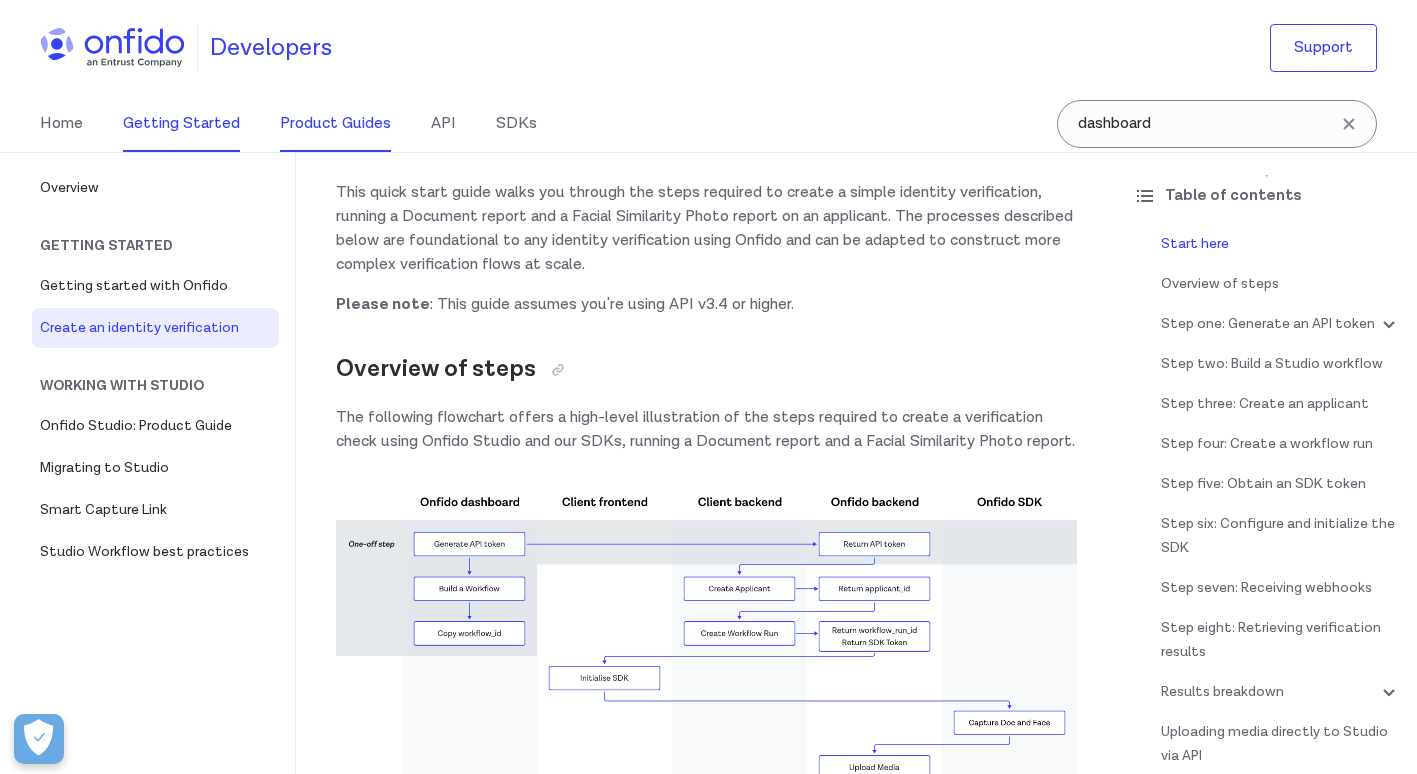 click on "Product Guides" at bounding box center (335, 124) 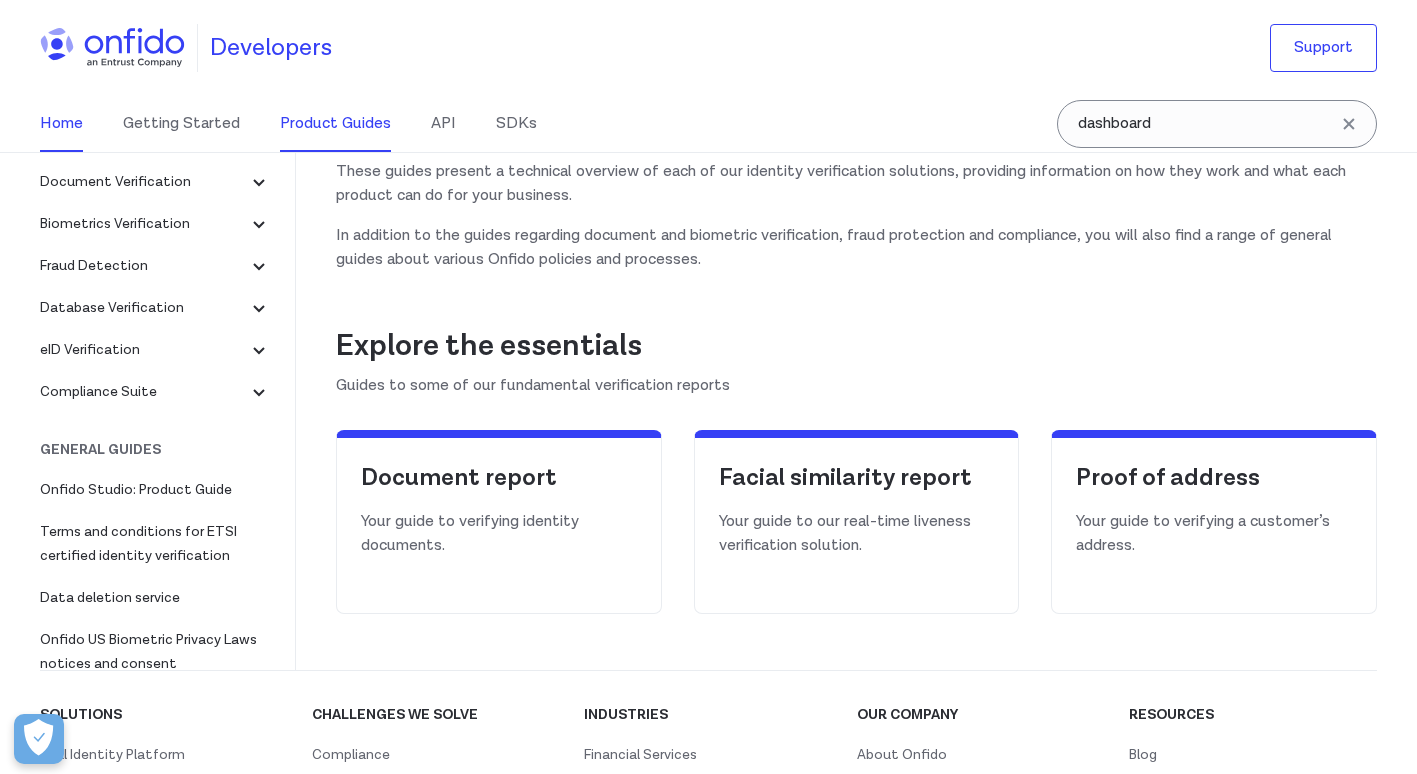 click on "Home" at bounding box center [61, 124] 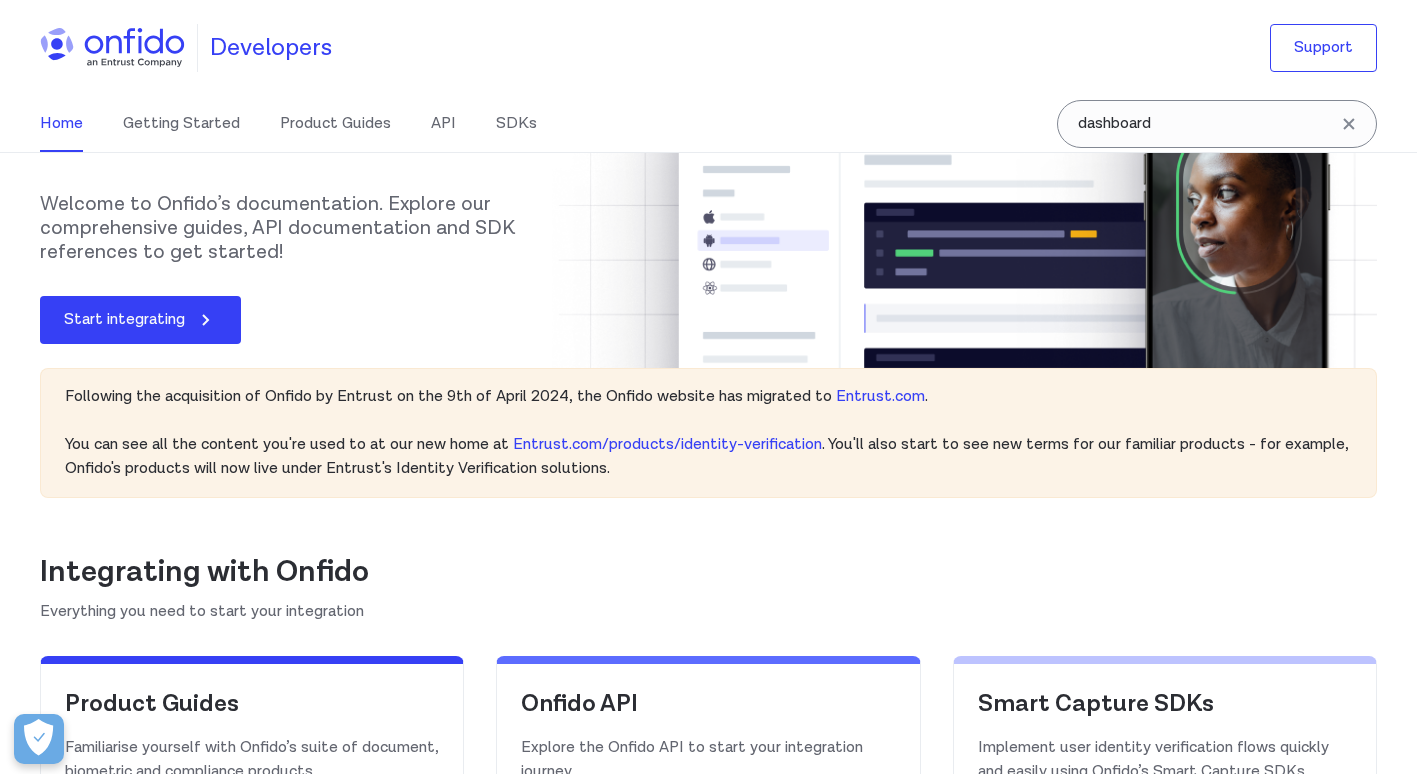 click 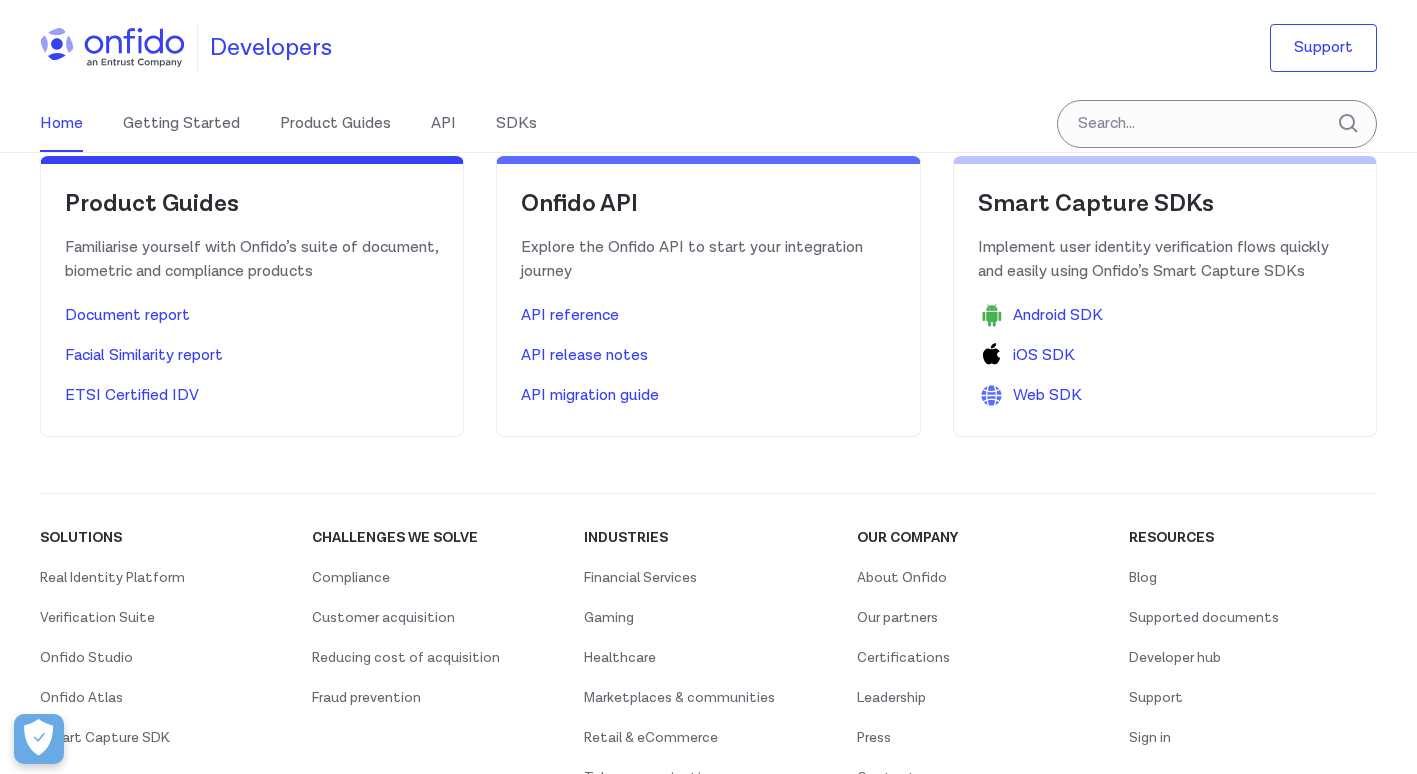 scroll, scrollTop: 453, scrollLeft: 0, axis: vertical 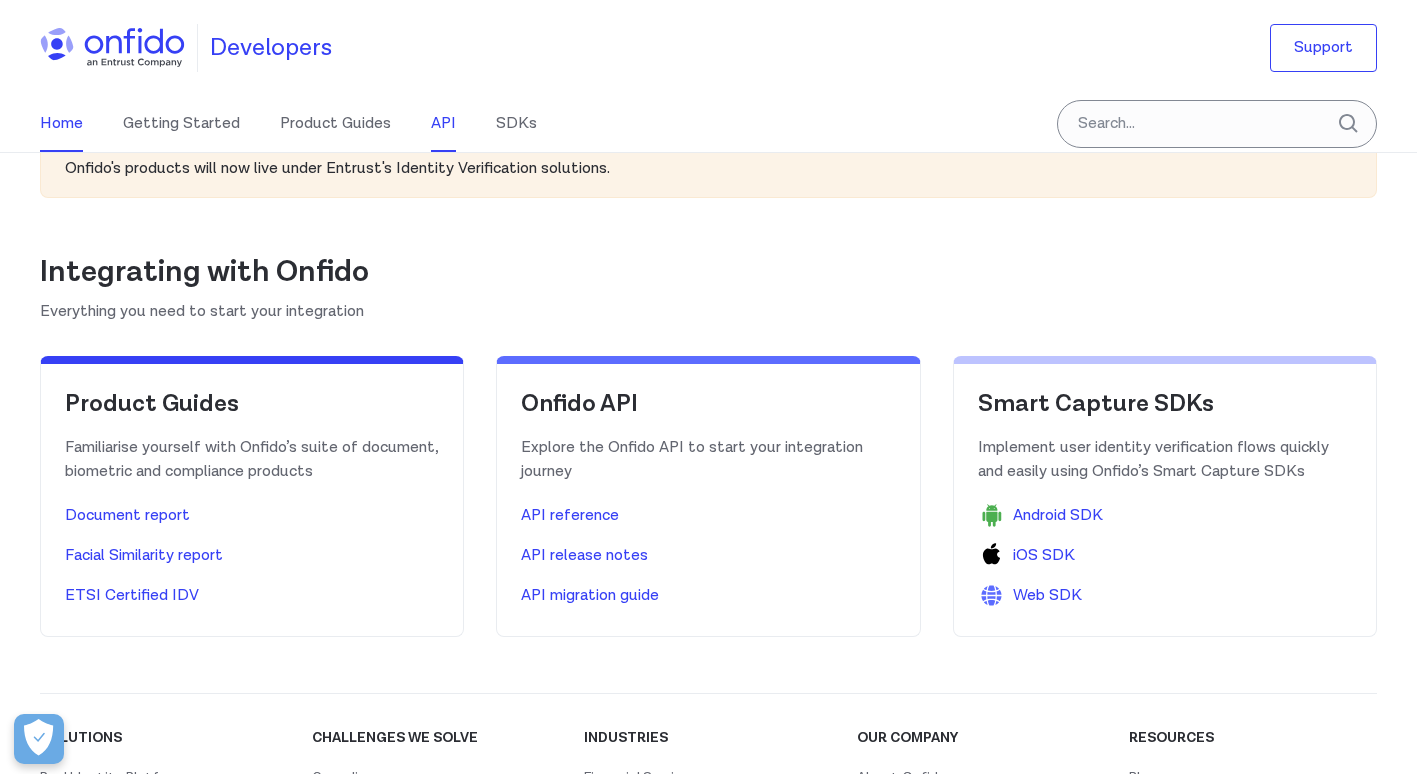 click on "API" at bounding box center (443, 124) 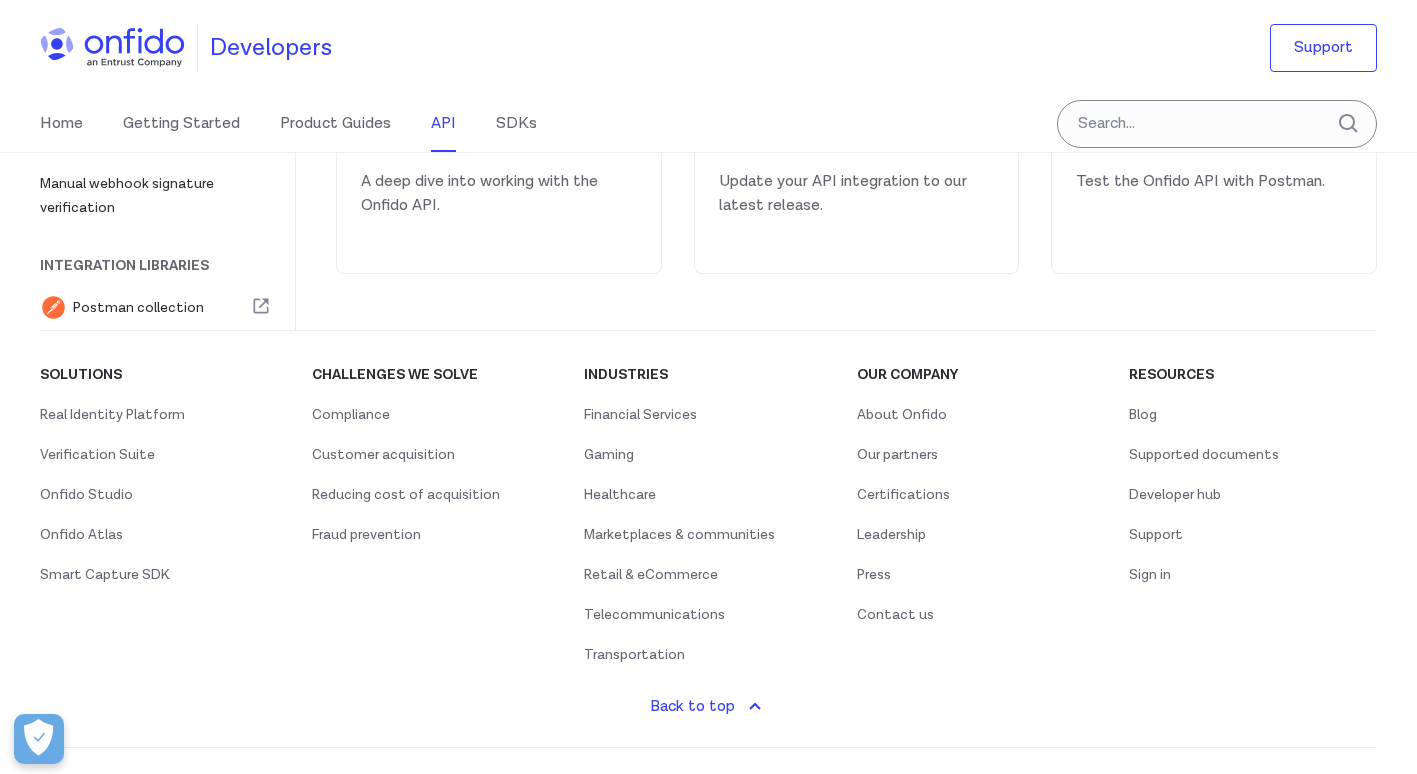scroll, scrollTop: 0, scrollLeft: 0, axis: both 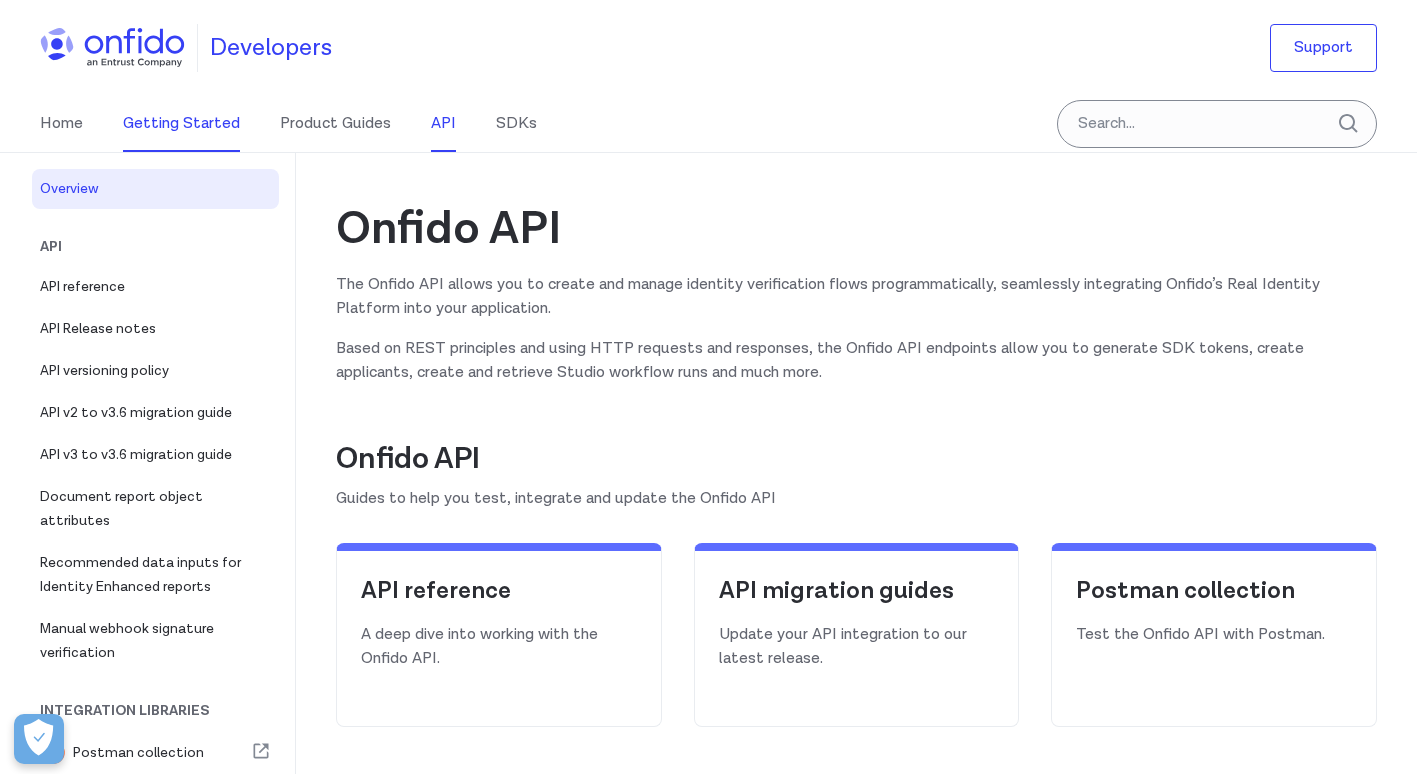 click on "Getting Started" at bounding box center (181, 124) 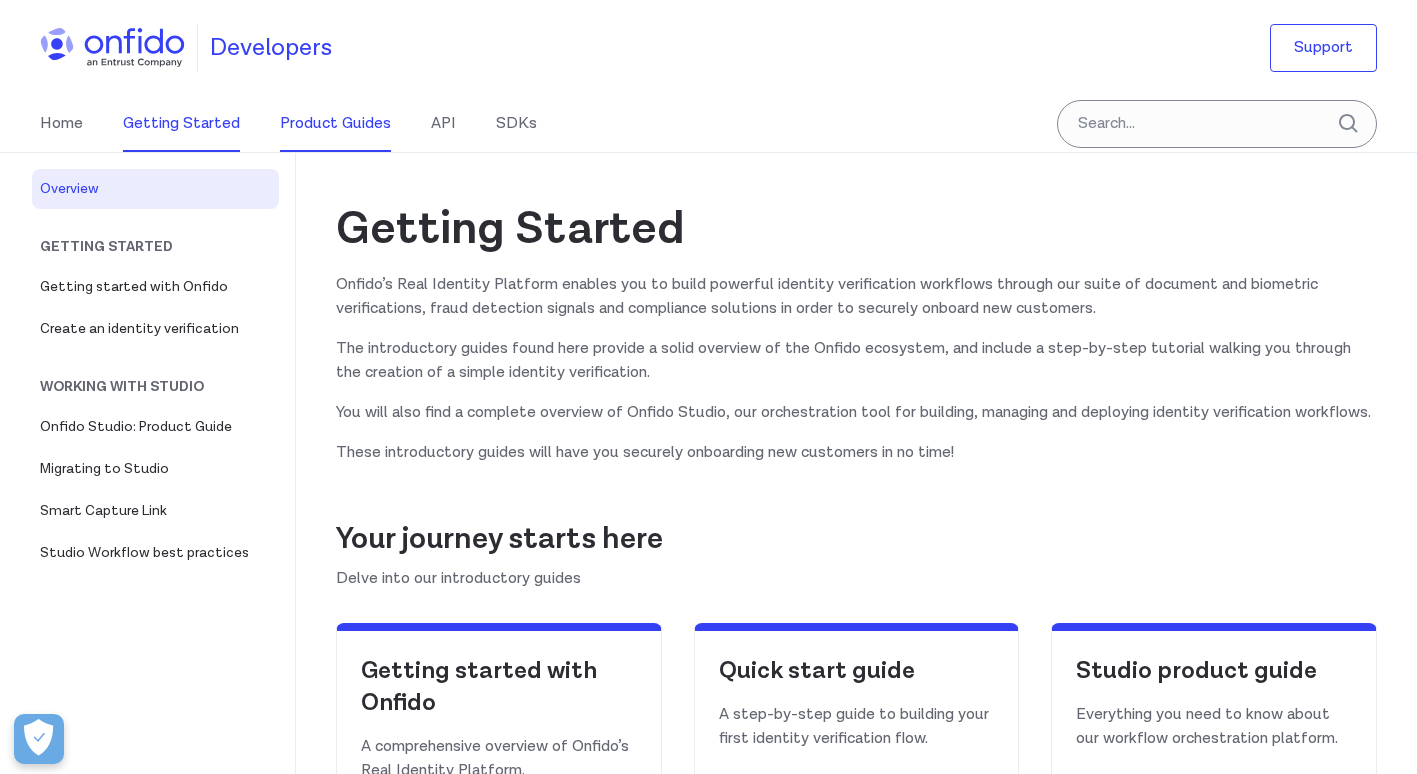 click on "Product Guides" at bounding box center [335, 124] 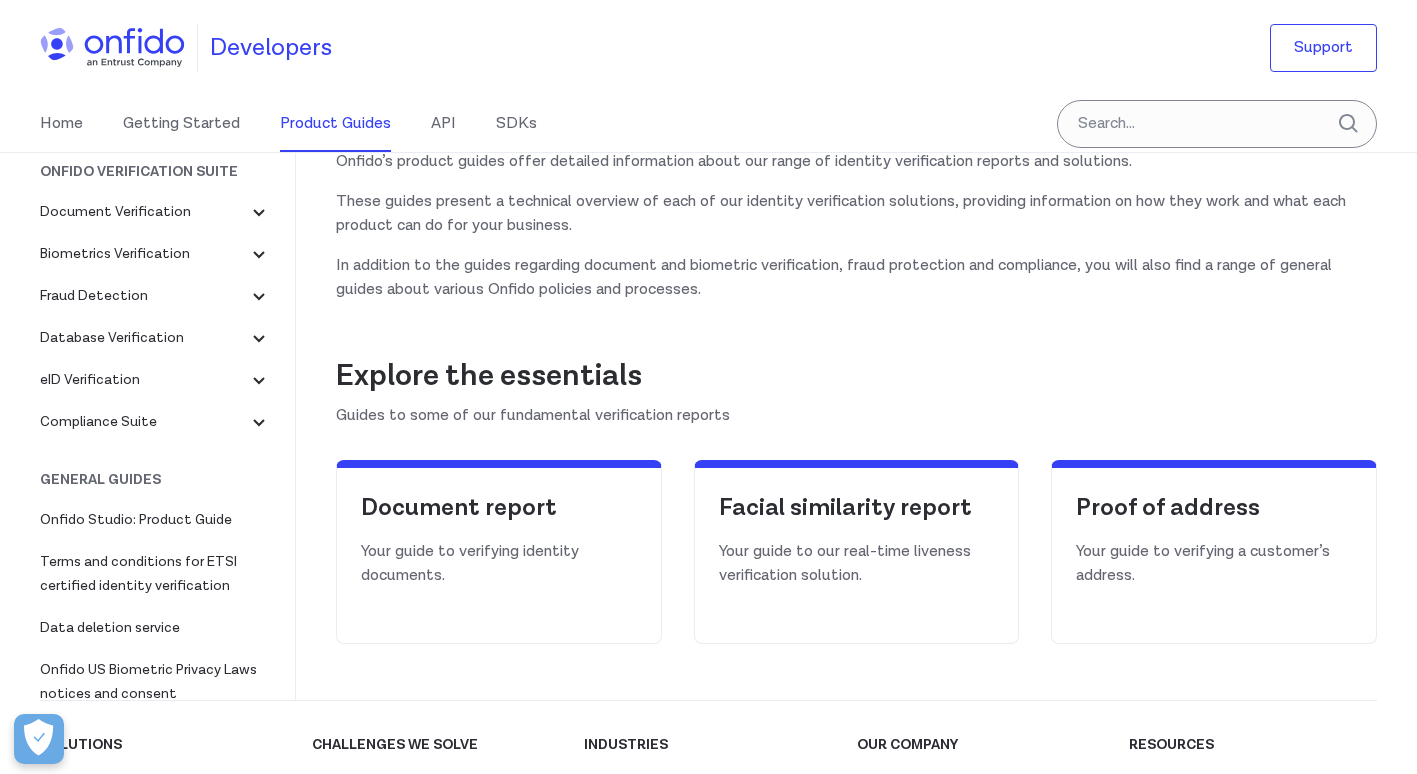 scroll, scrollTop: 0, scrollLeft: 0, axis: both 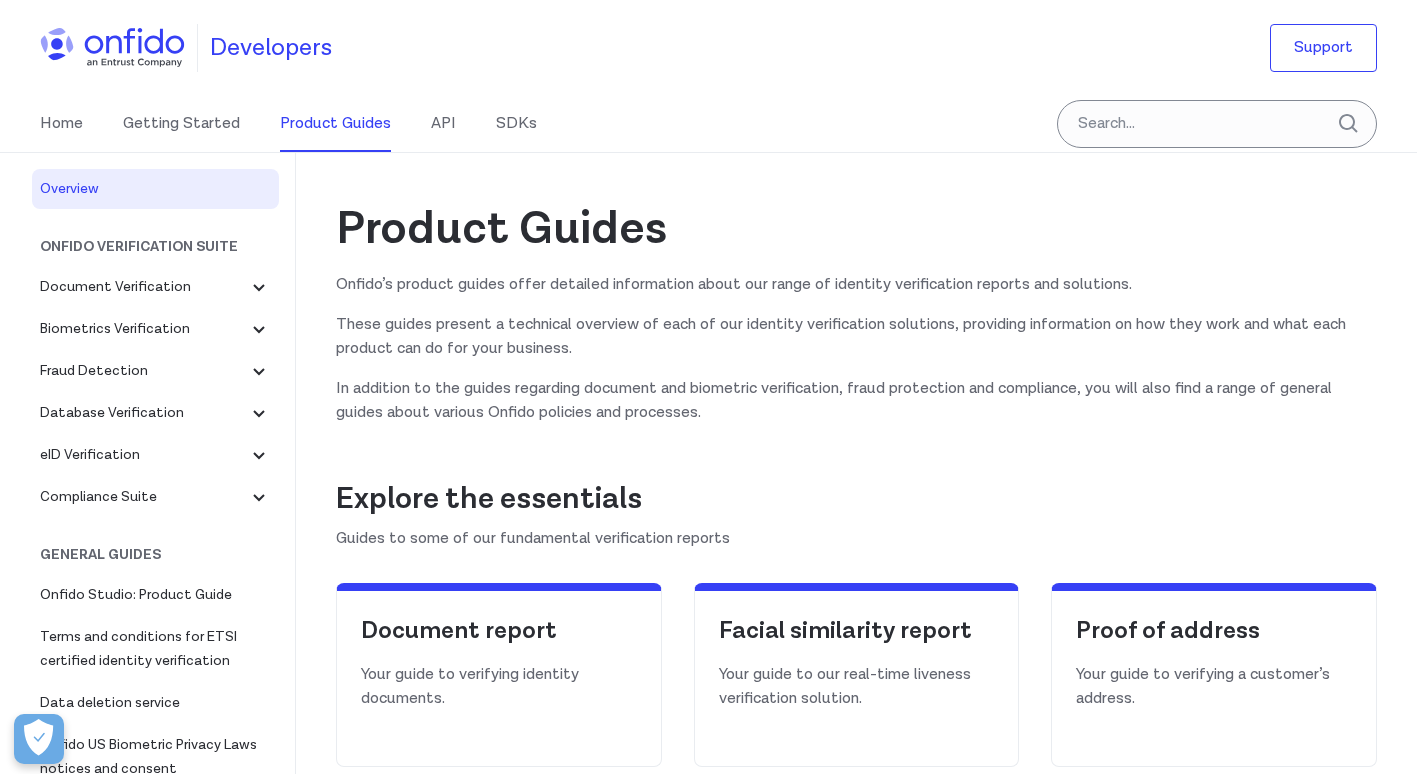 click on "Home Getting Started Product Guides API SDKs" at bounding box center [308, 124] 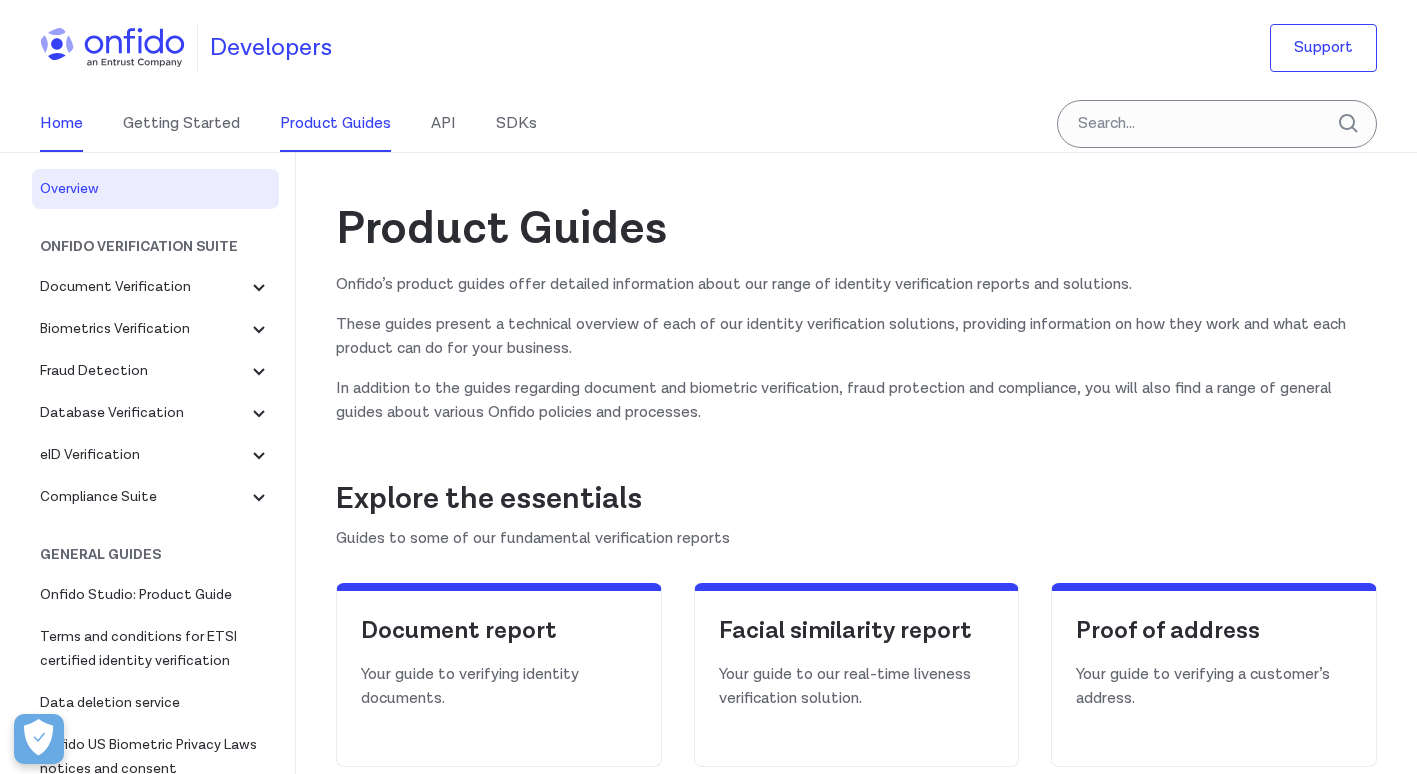 click on "Home" at bounding box center [61, 124] 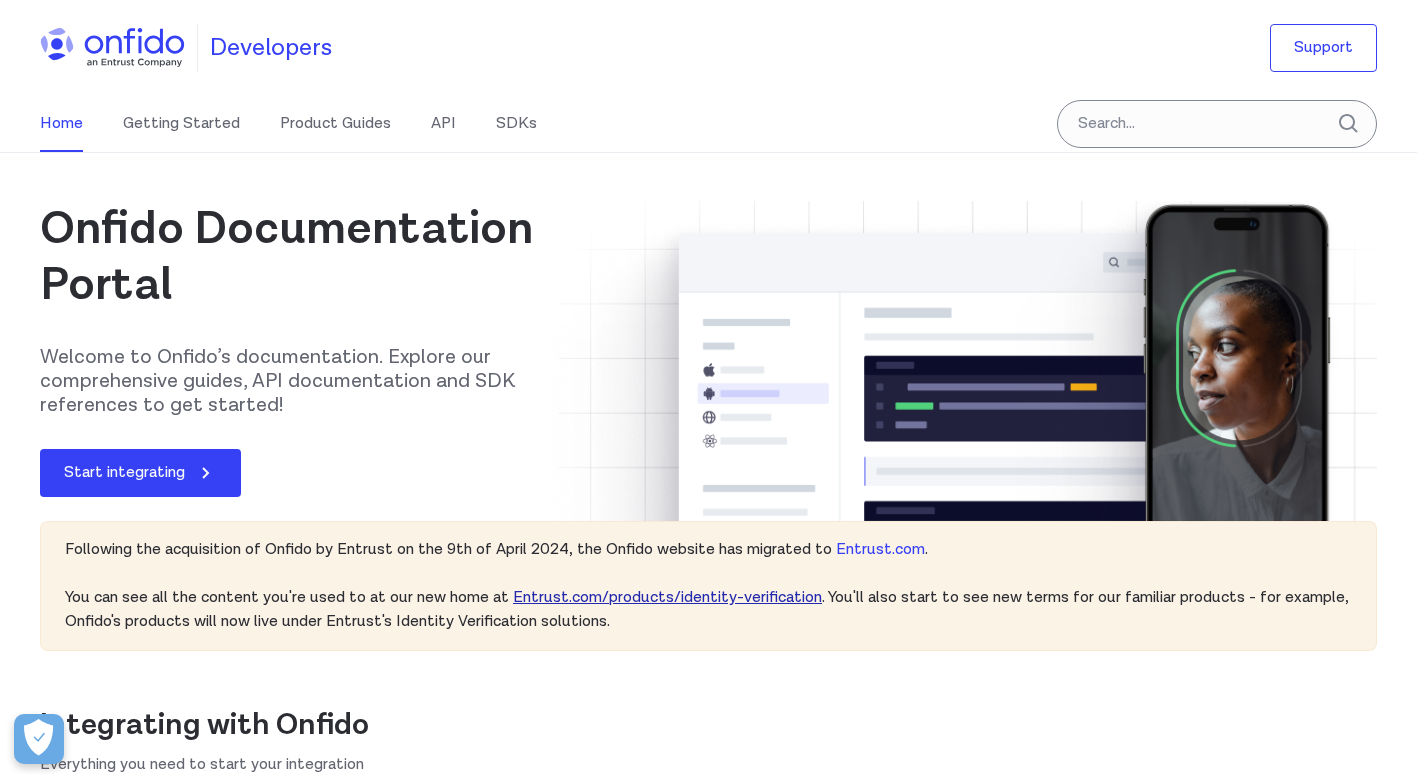 click on "Entrust.com/products/identity-verification" at bounding box center [667, 597] 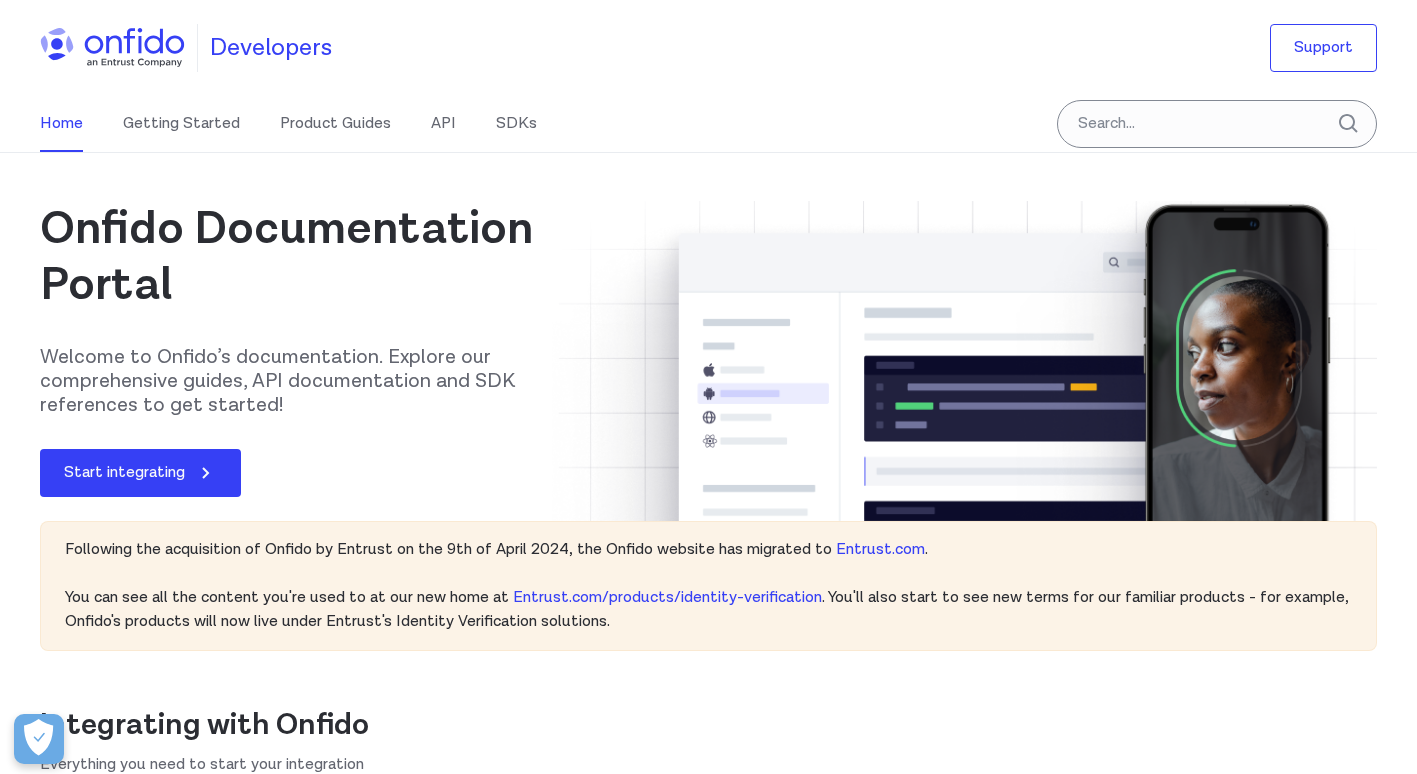 scroll, scrollTop: 0, scrollLeft: 0, axis: both 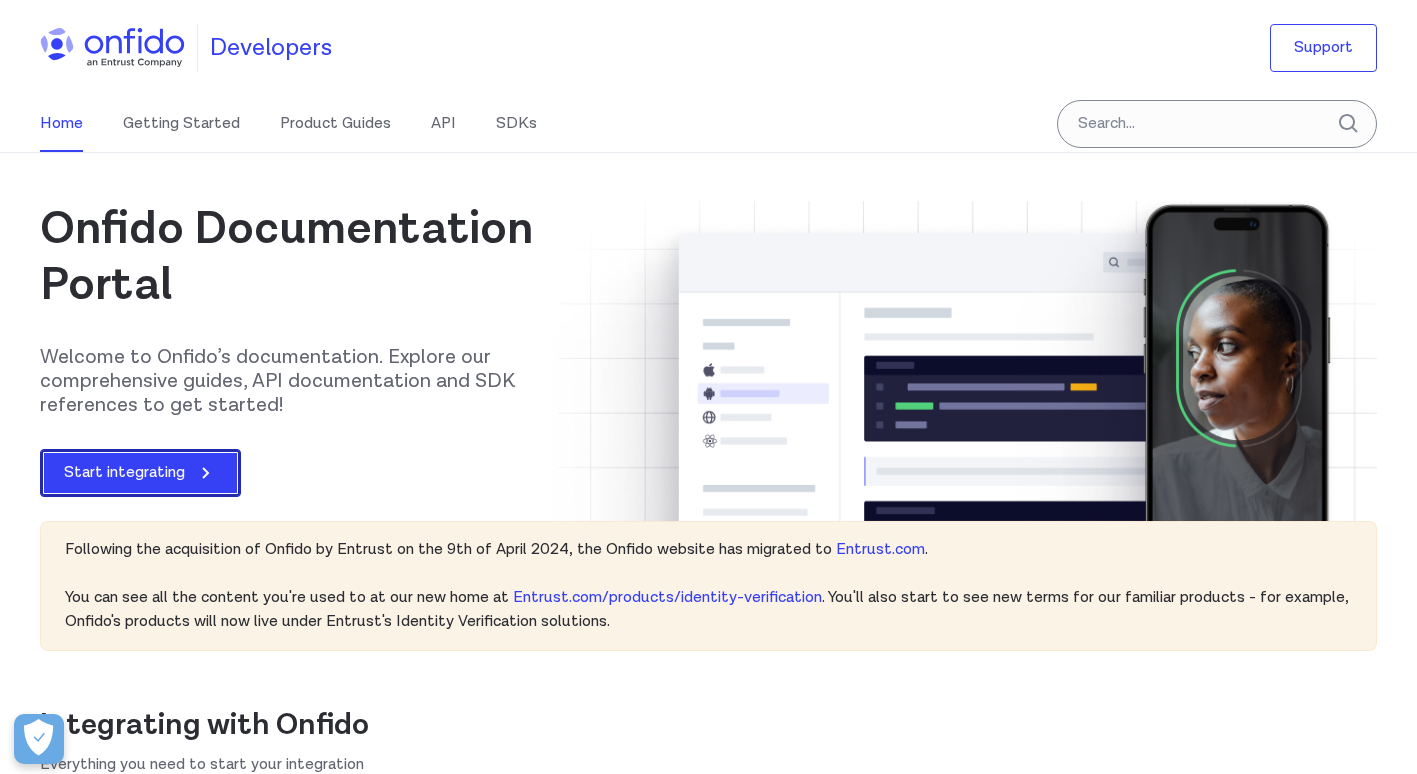 click 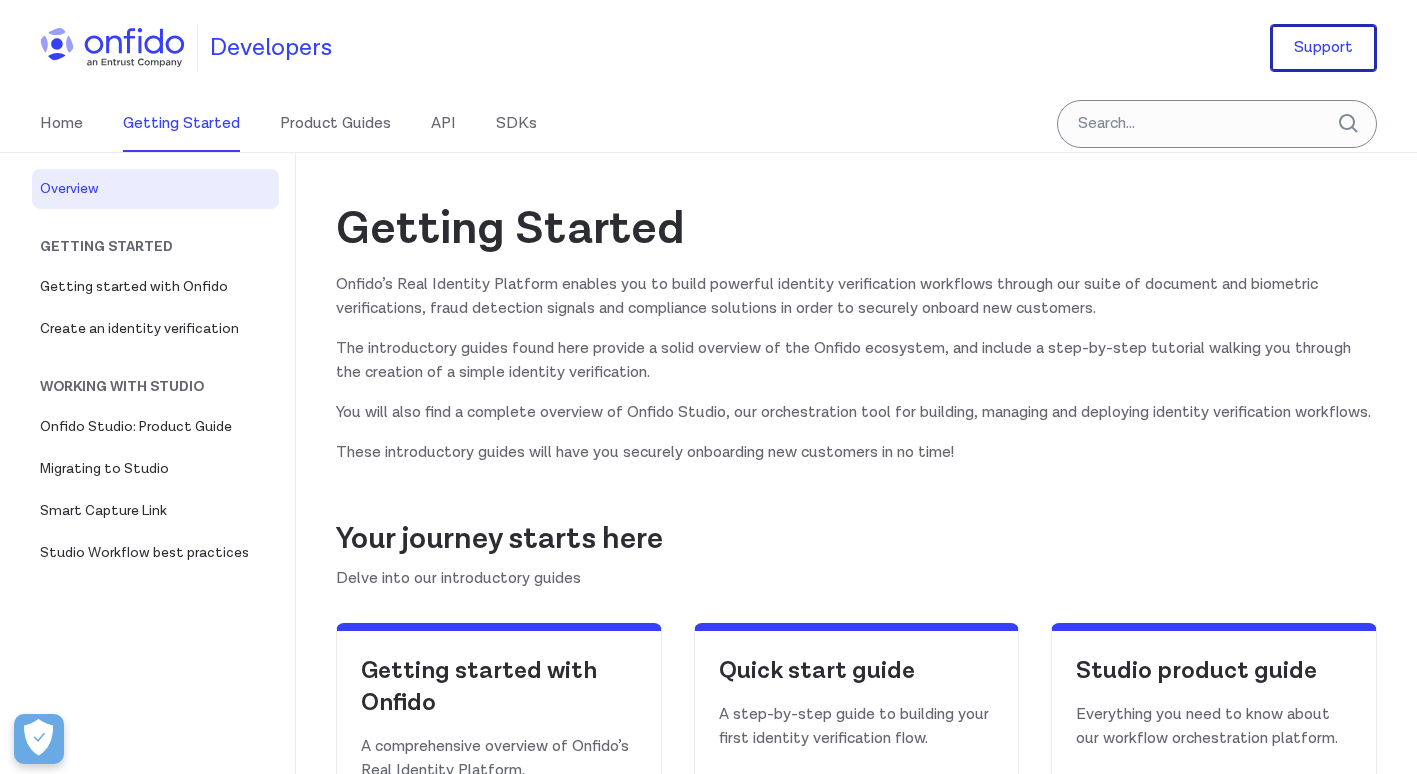 click on "Support" at bounding box center [1323, 48] 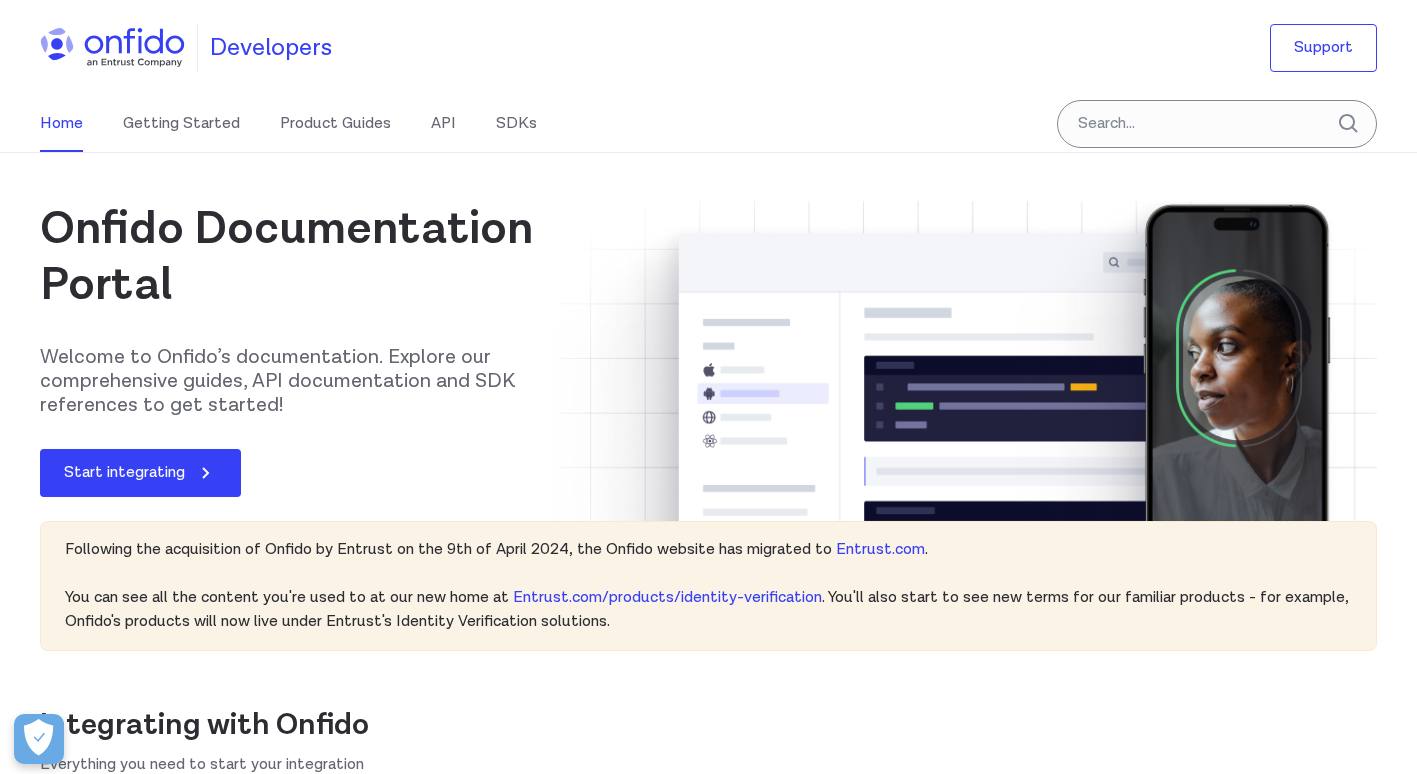 scroll, scrollTop: 0, scrollLeft: 0, axis: both 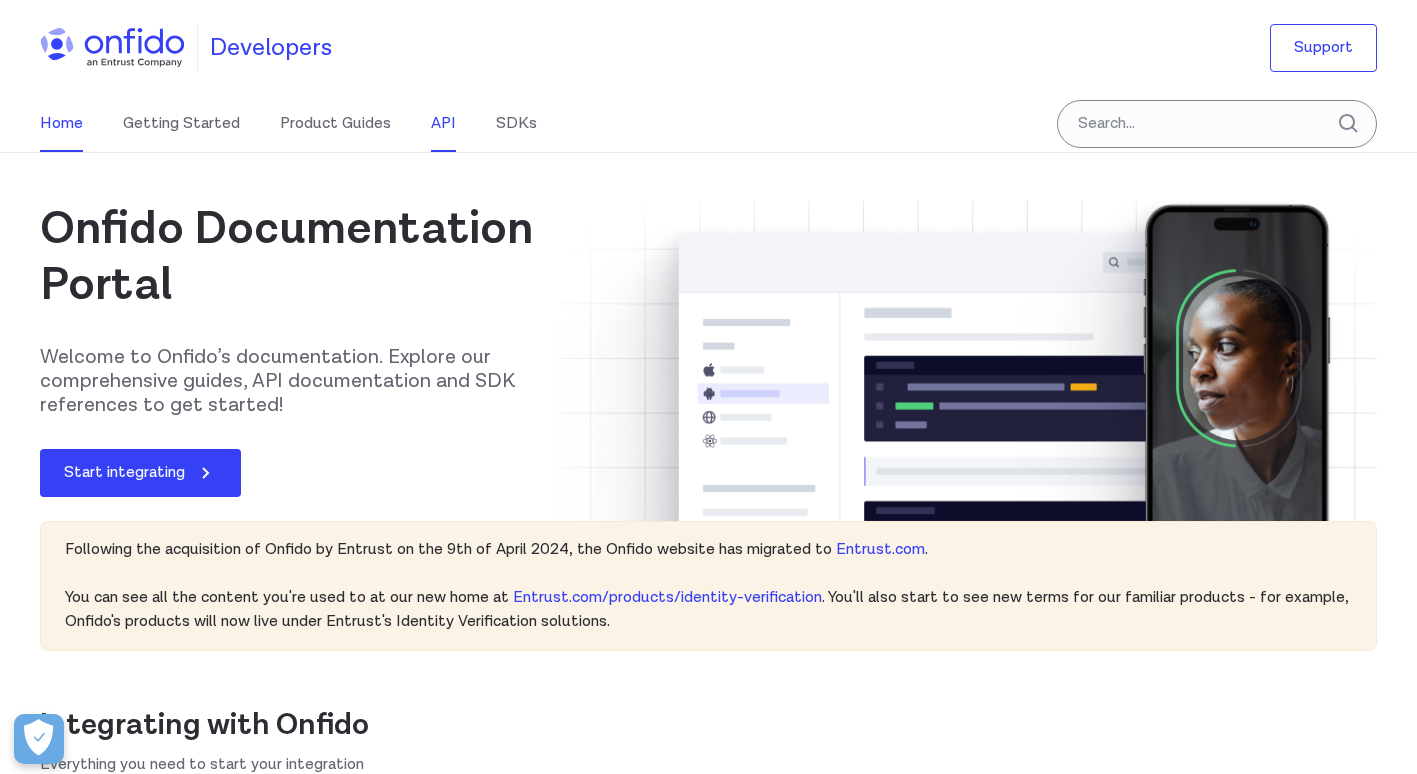 click on "API" at bounding box center [443, 124] 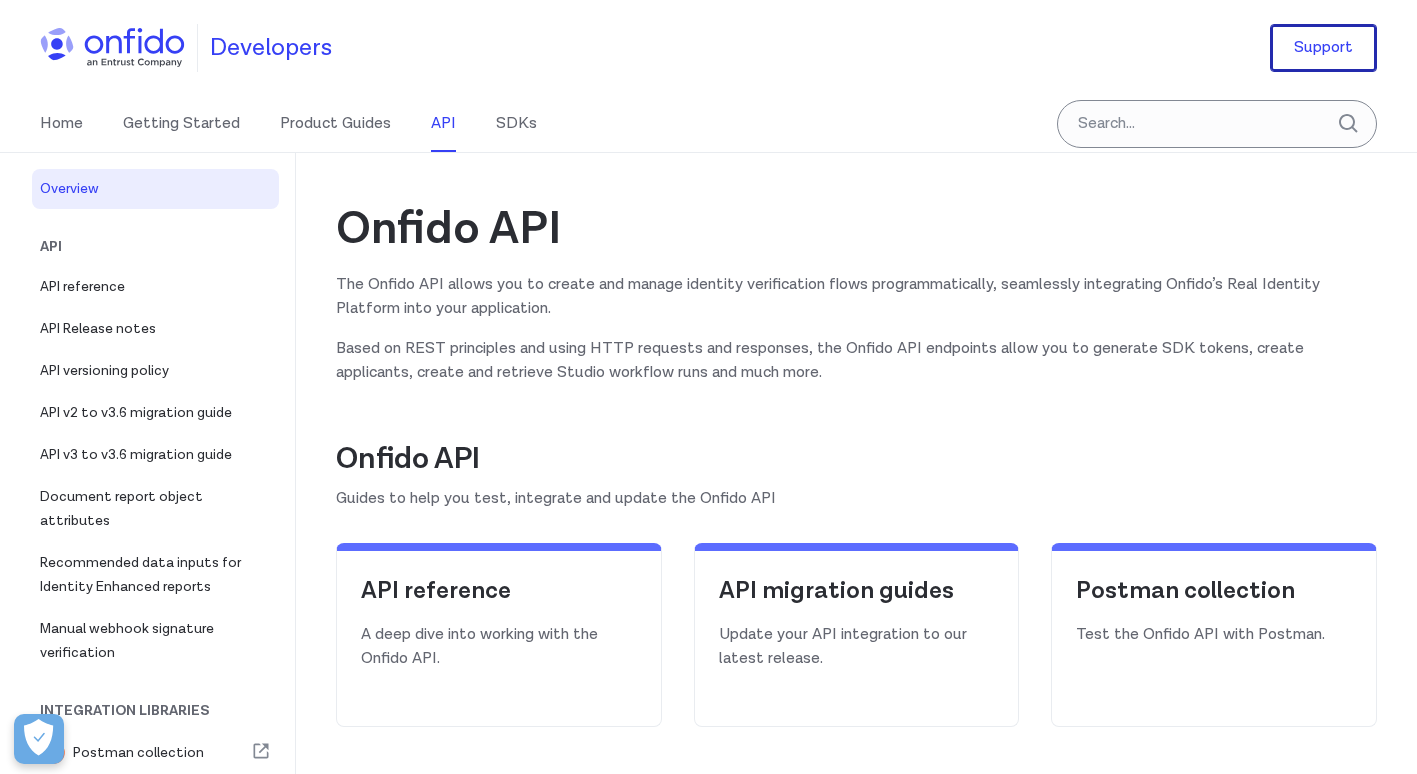 click on "Support" at bounding box center (1323, 48) 